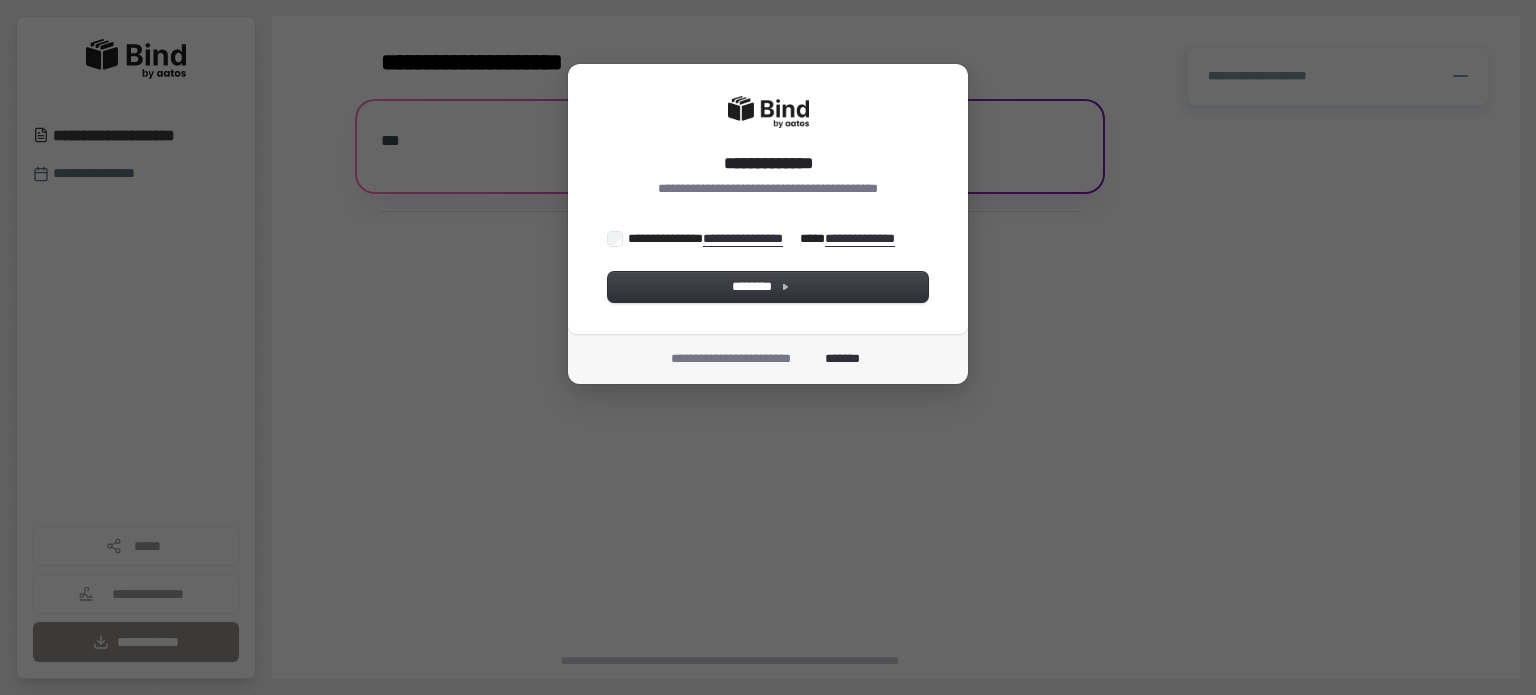 scroll, scrollTop: 0, scrollLeft: 0, axis: both 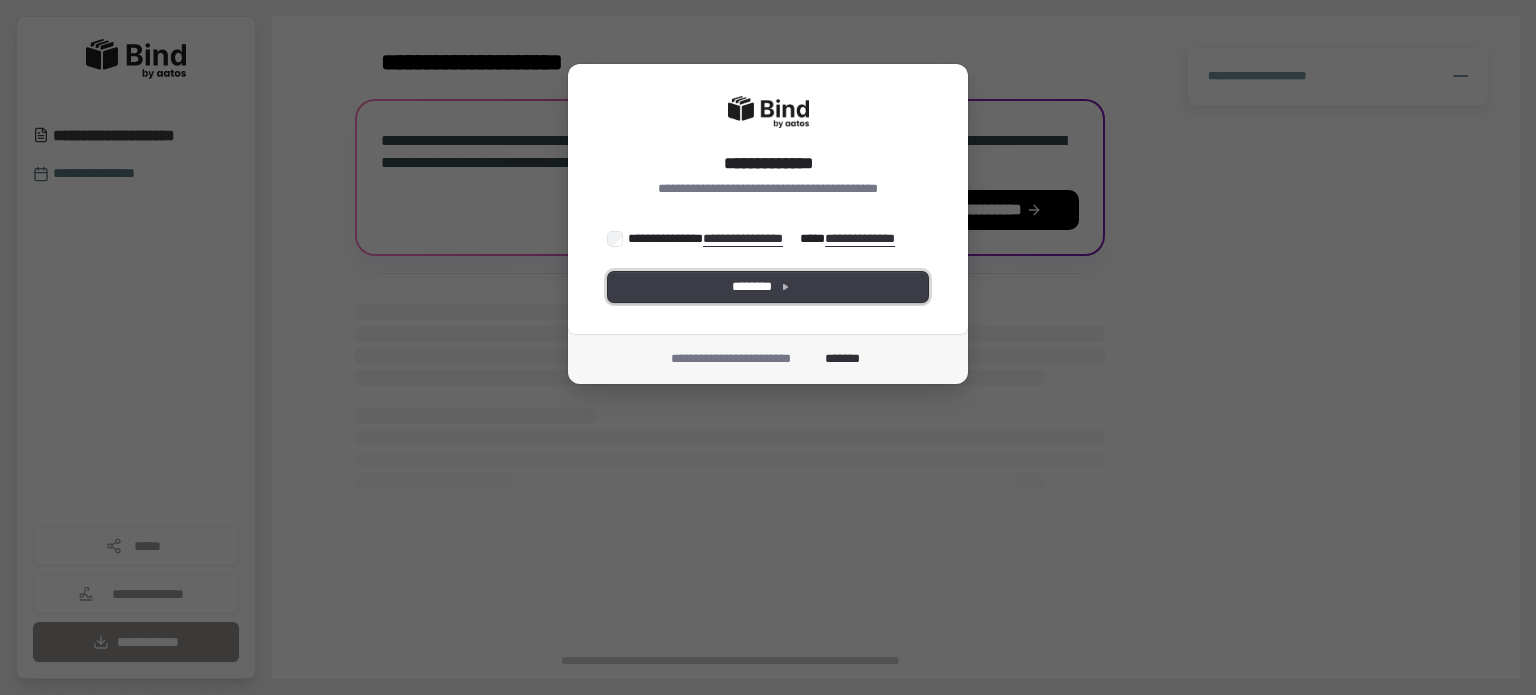 click on "********" at bounding box center (768, 287) 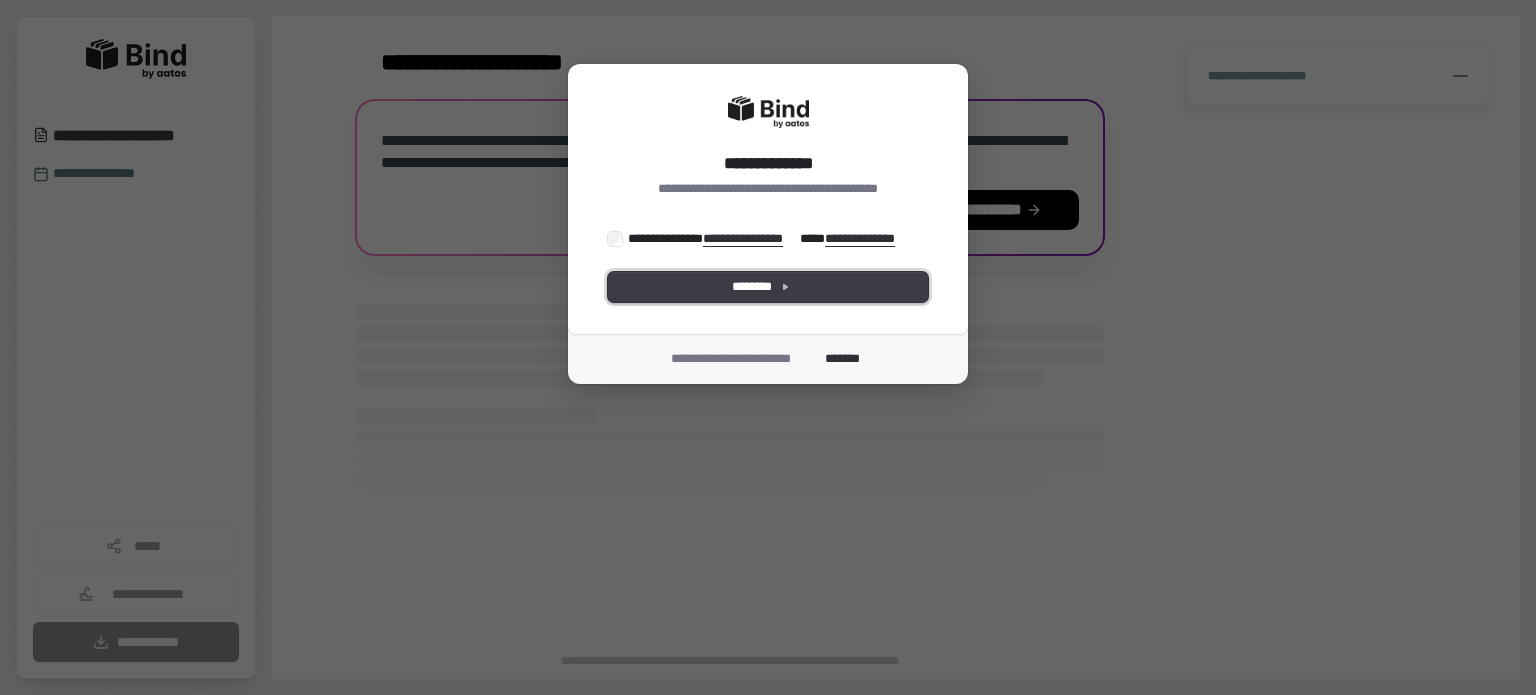 click on "********" at bounding box center [768, 287] 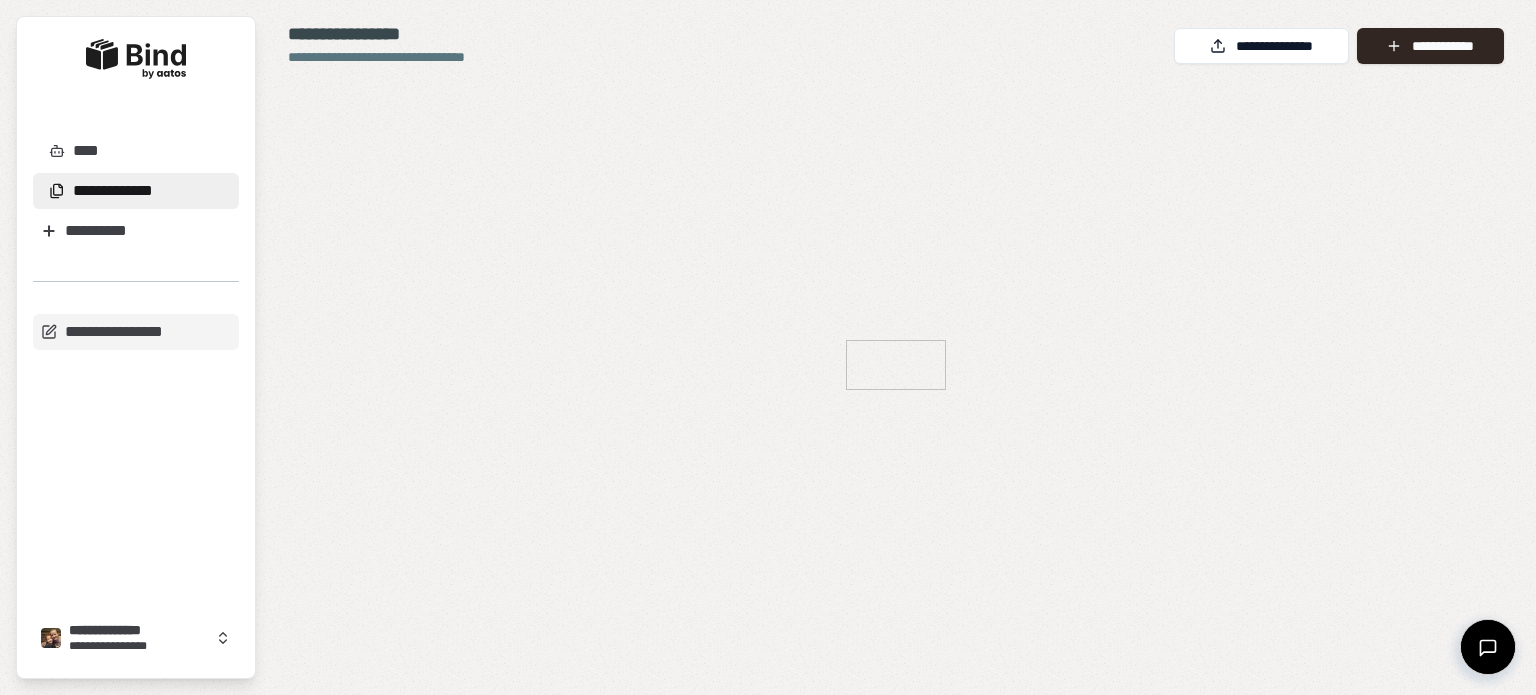 scroll, scrollTop: 0, scrollLeft: 0, axis: both 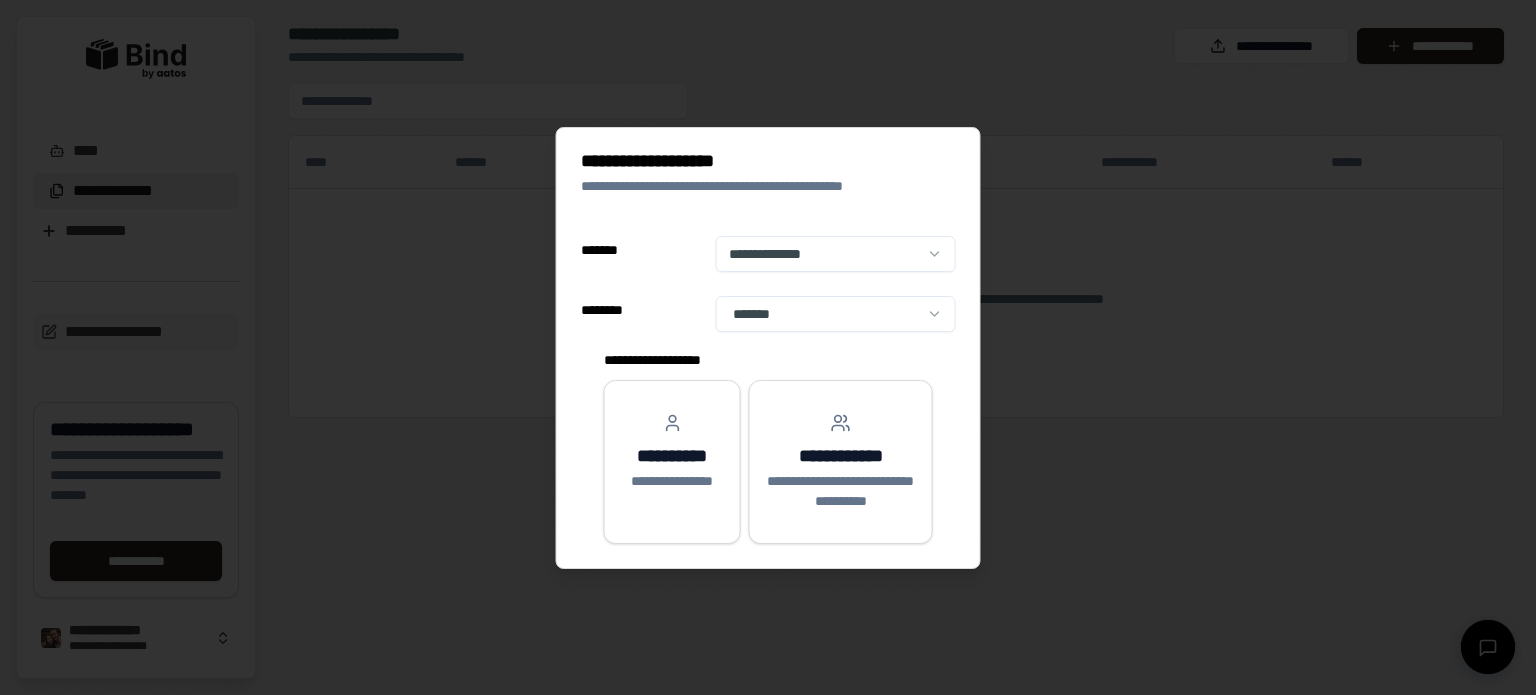 click on "**********" at bounding box center [768, 347] 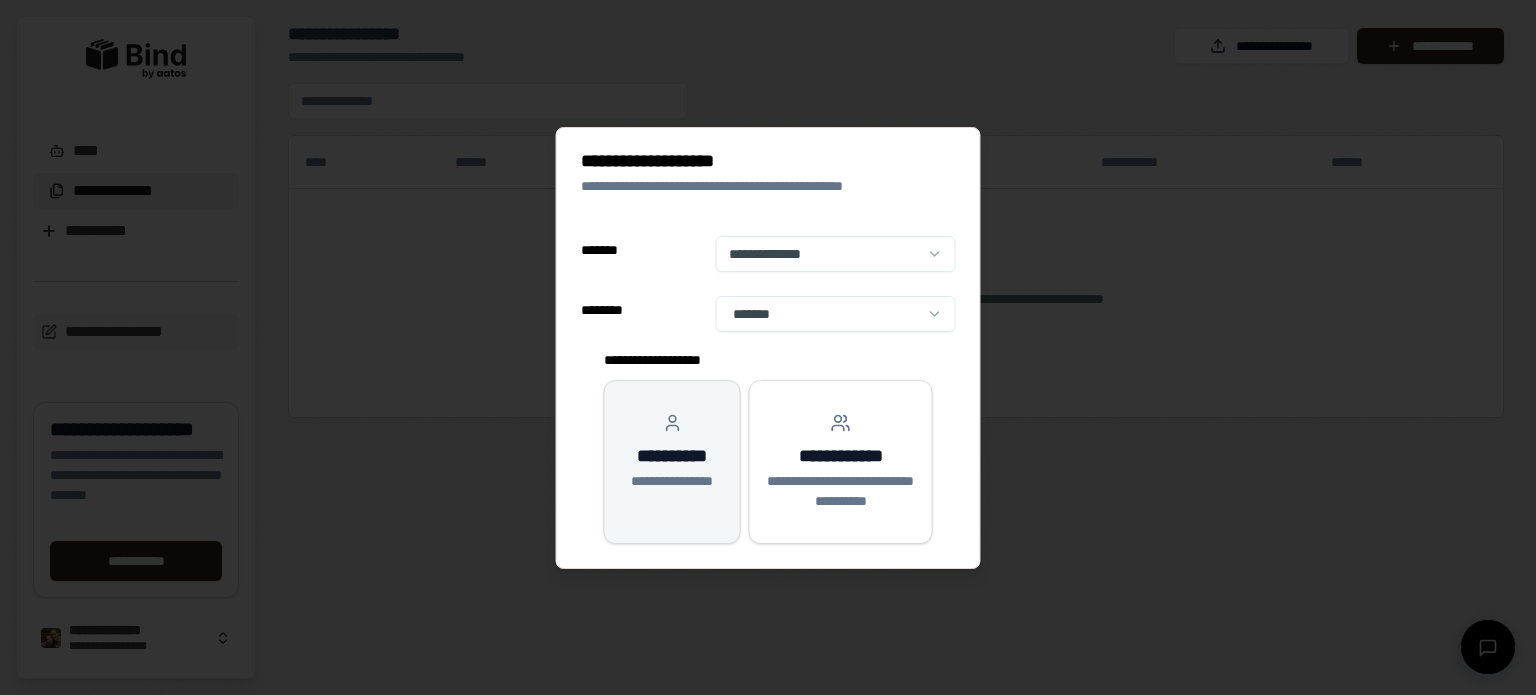 click on "**********" at bounding box center (672, 452) 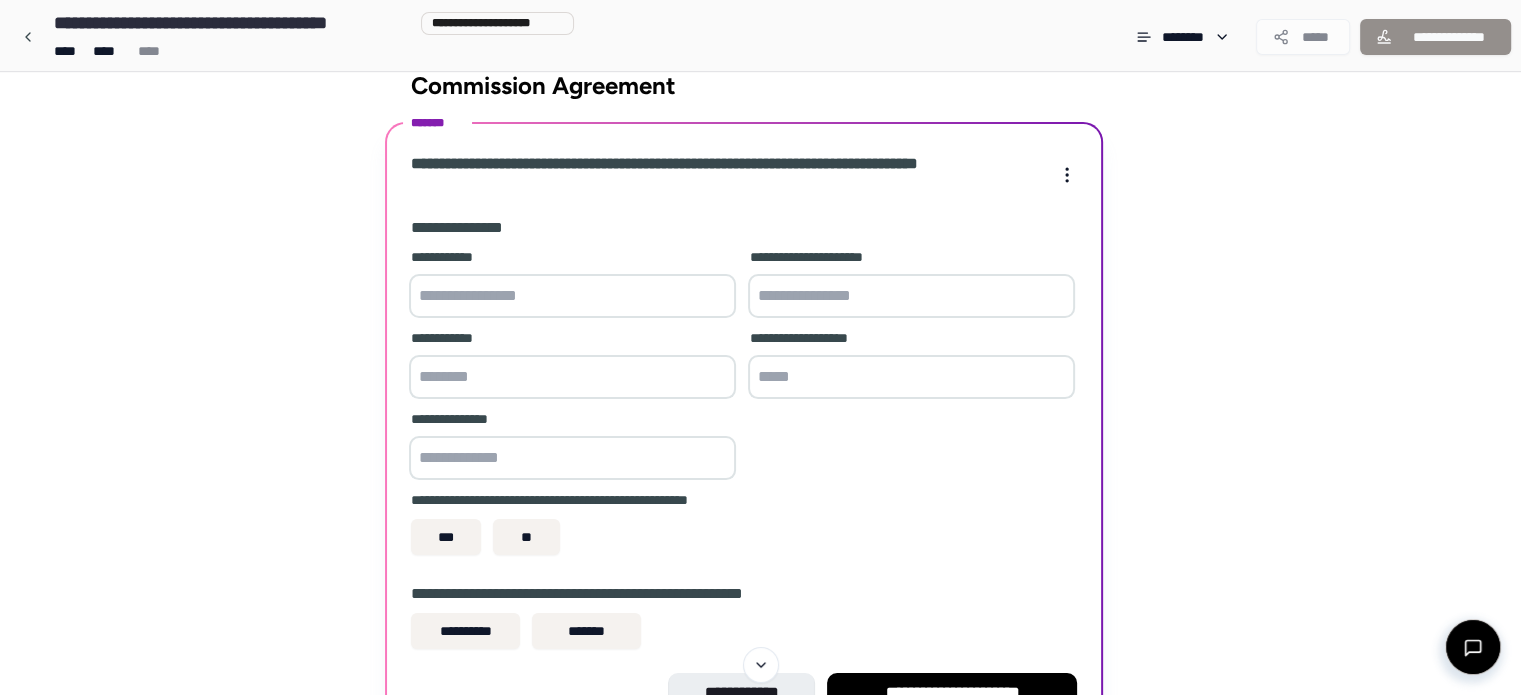 scroll, scrollTop: 0, scrollLeft: 0, axis: both 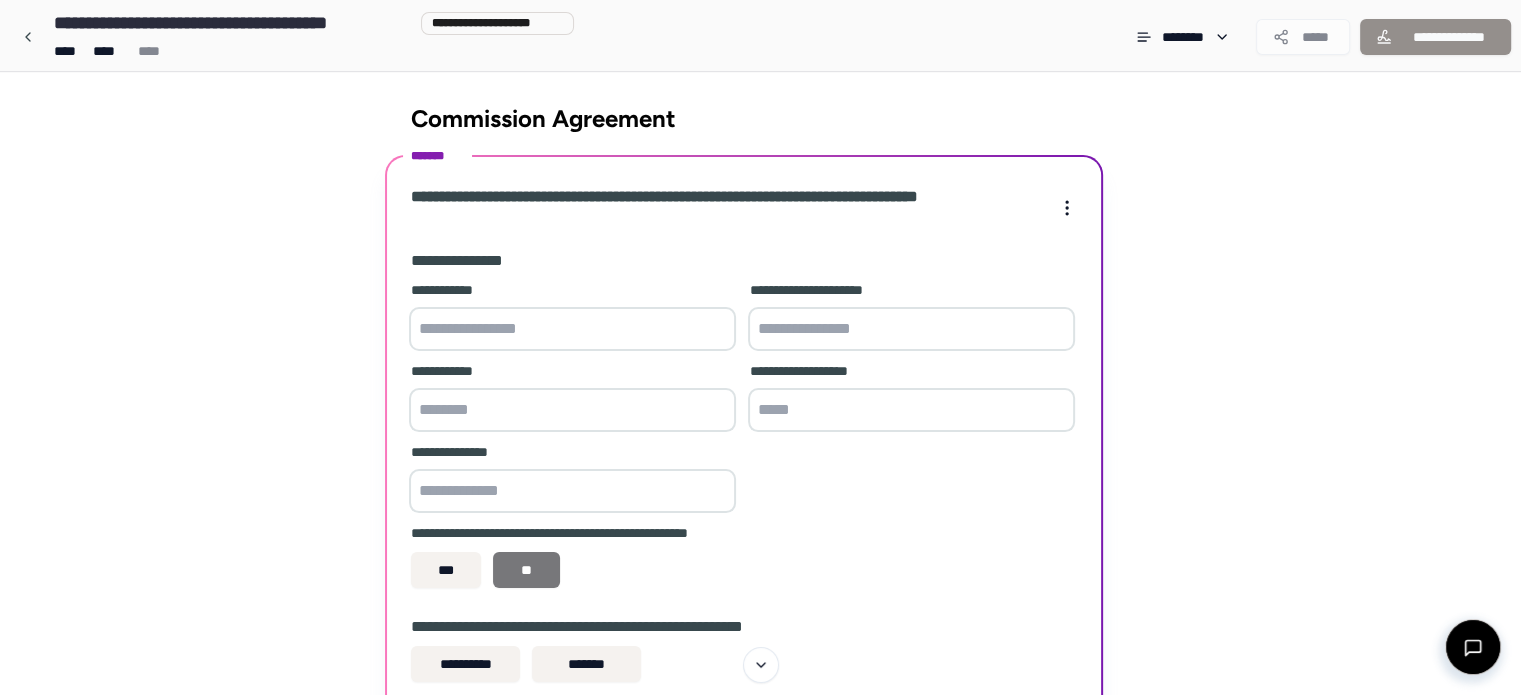 click on "**" at bounding box center [526, 570] 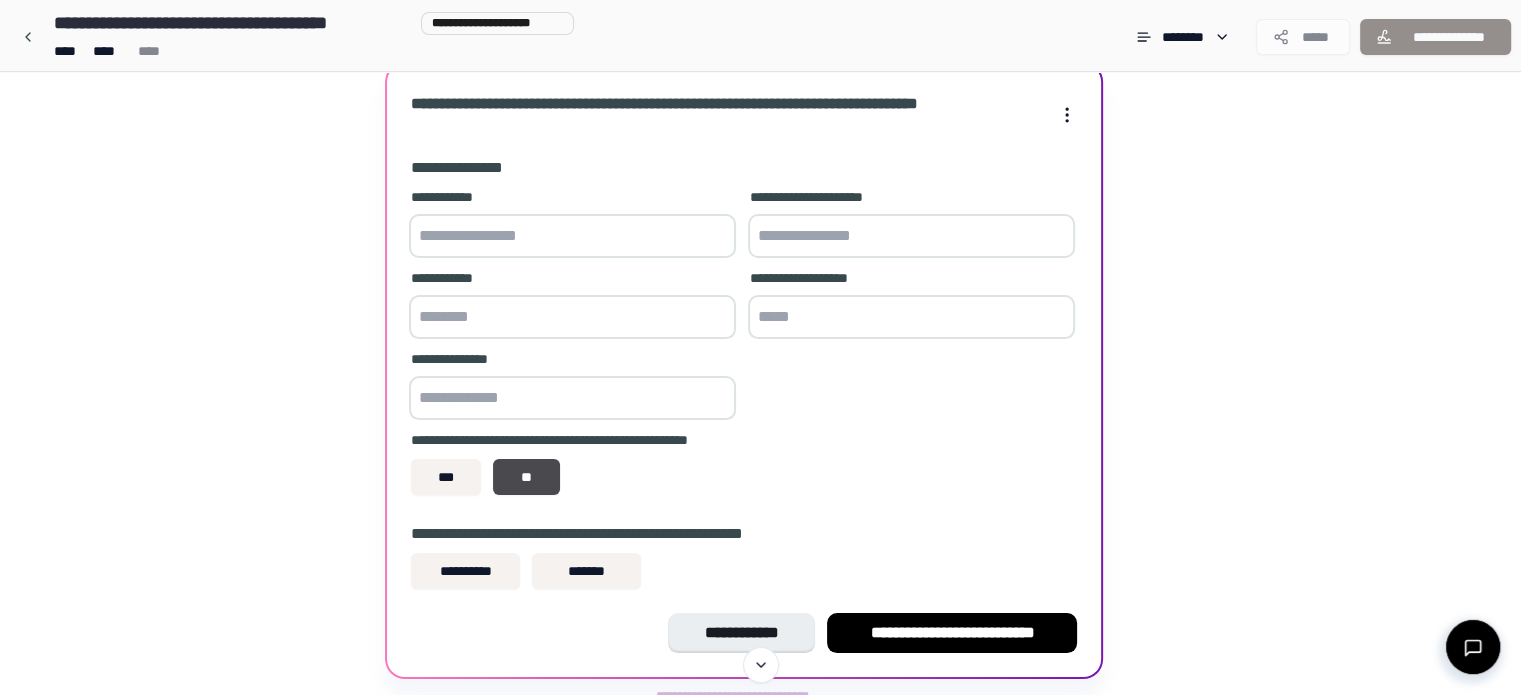 scroll, scrollTop: 100, scrollLeft: 0, axis: vertical 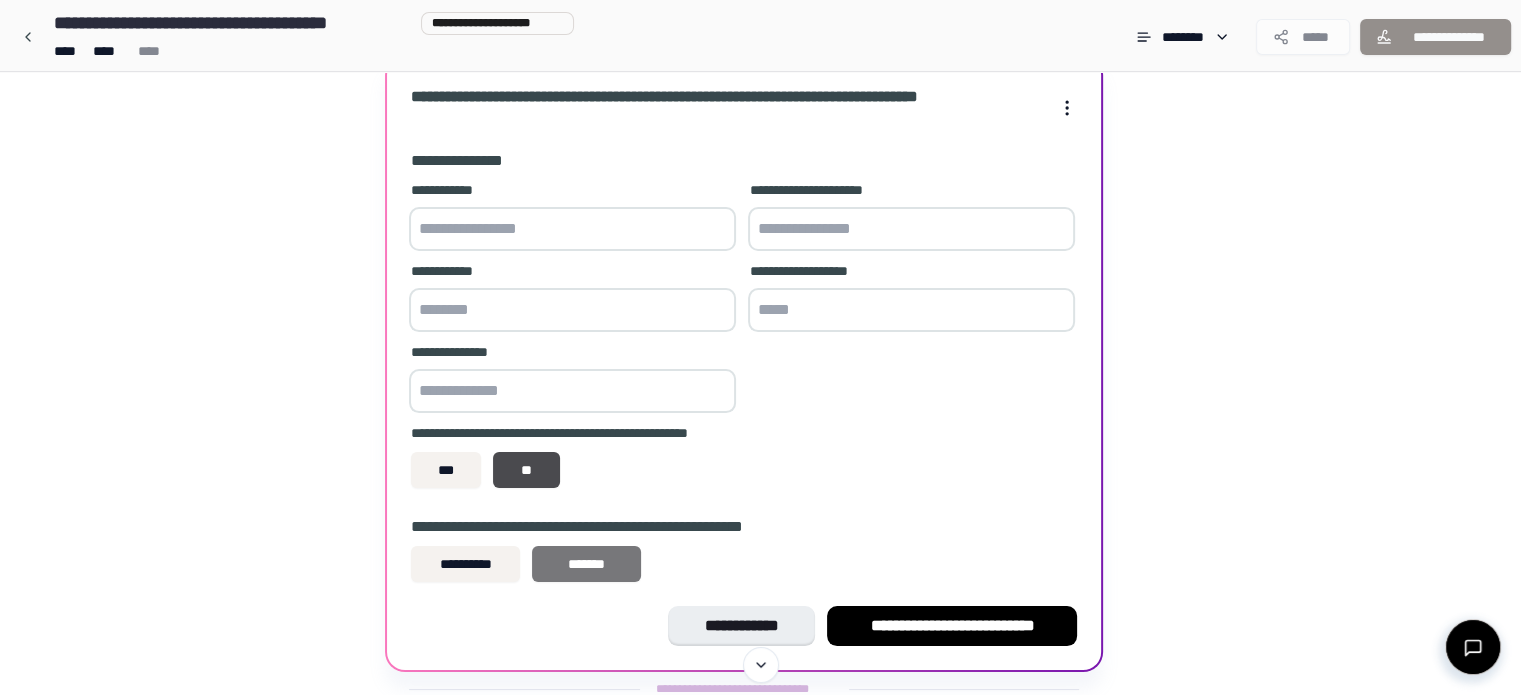 click on "*******" at bounding box center (586, 564) 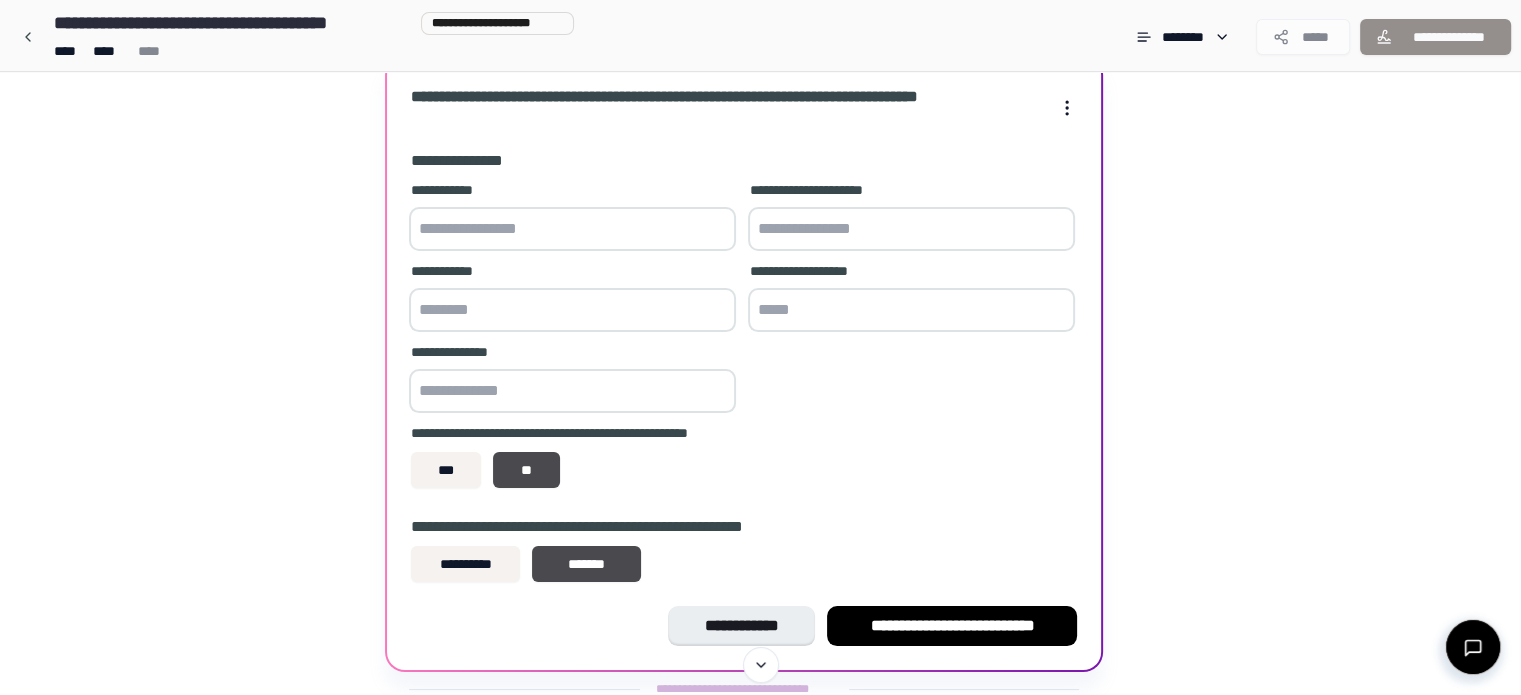 click at bounding box center [572, 229] 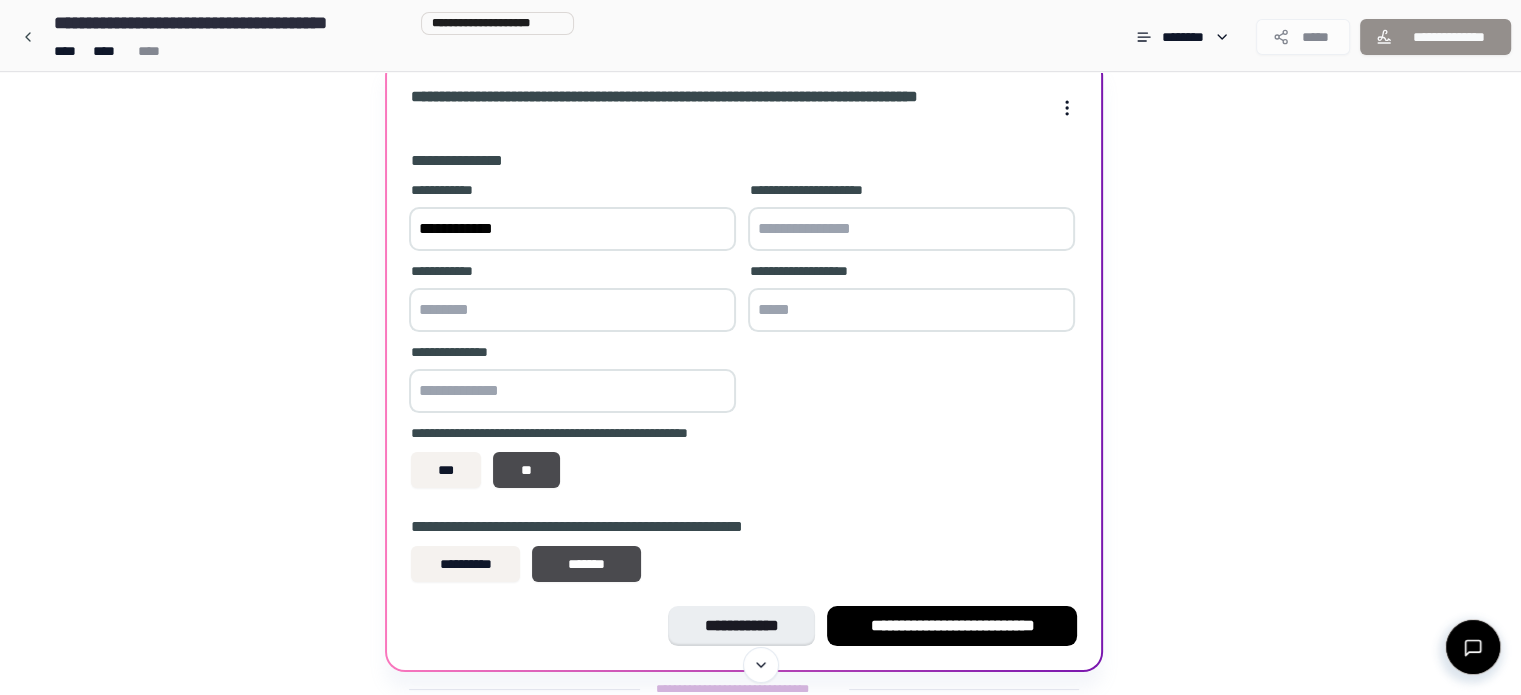 drag, startPoint x: 428, startPoint y: 227, endPoint x: 414, endPoint y: 227, distance: 14 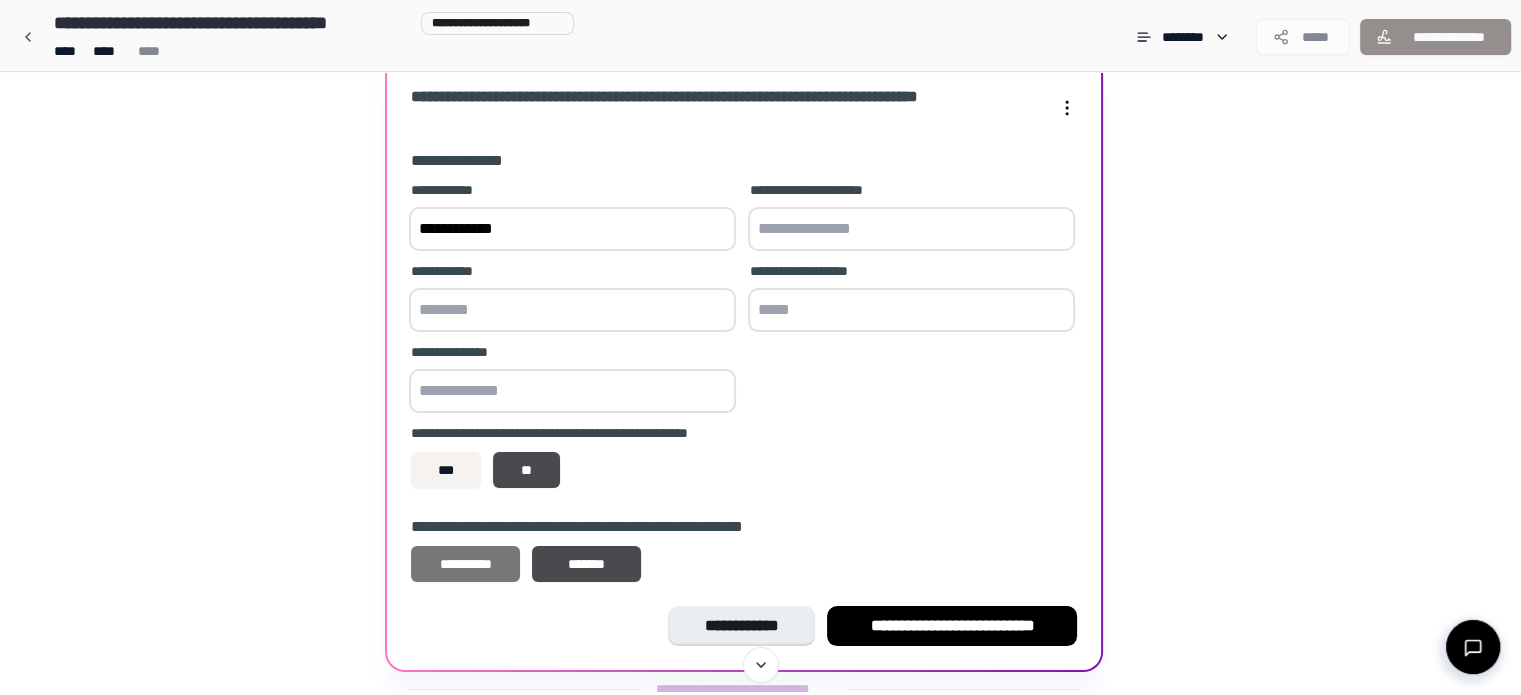 type on "**********" 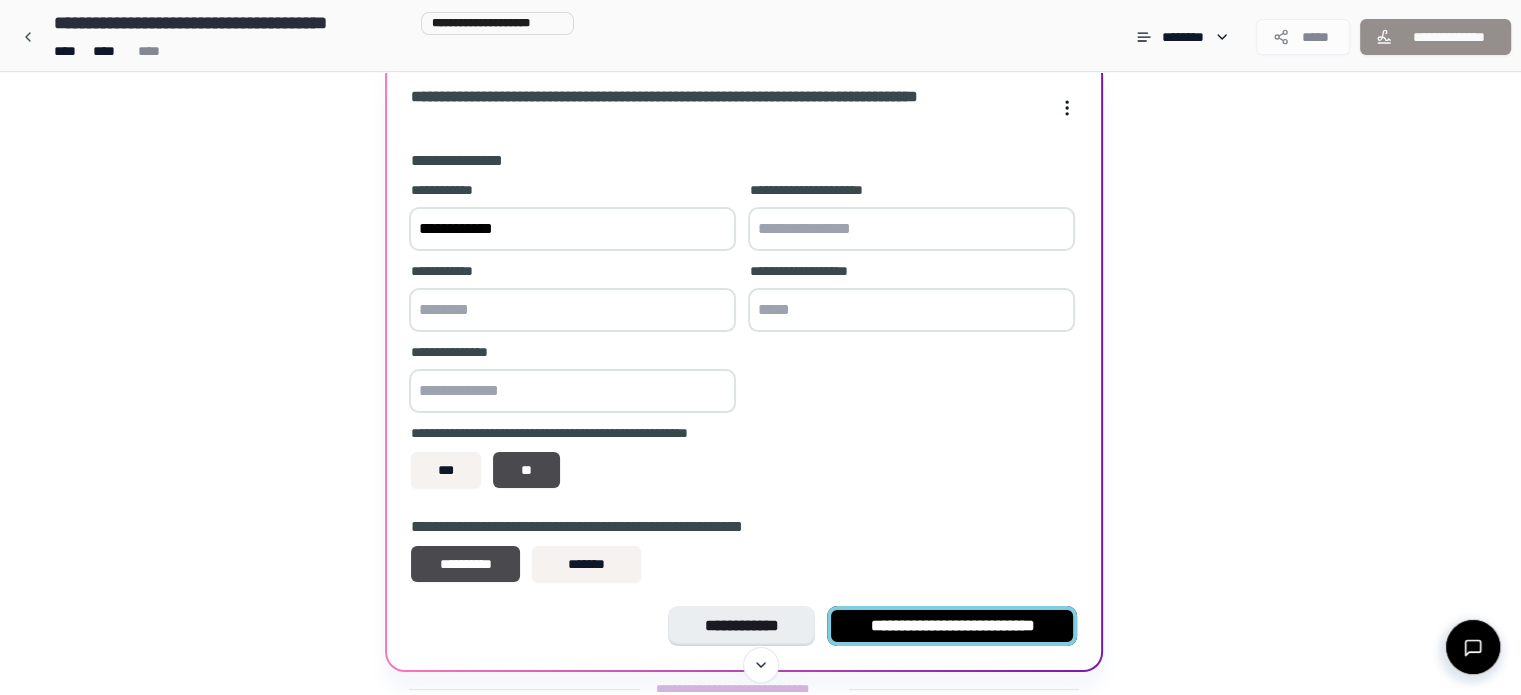 click on "**********" at bounding box center (952, 626) 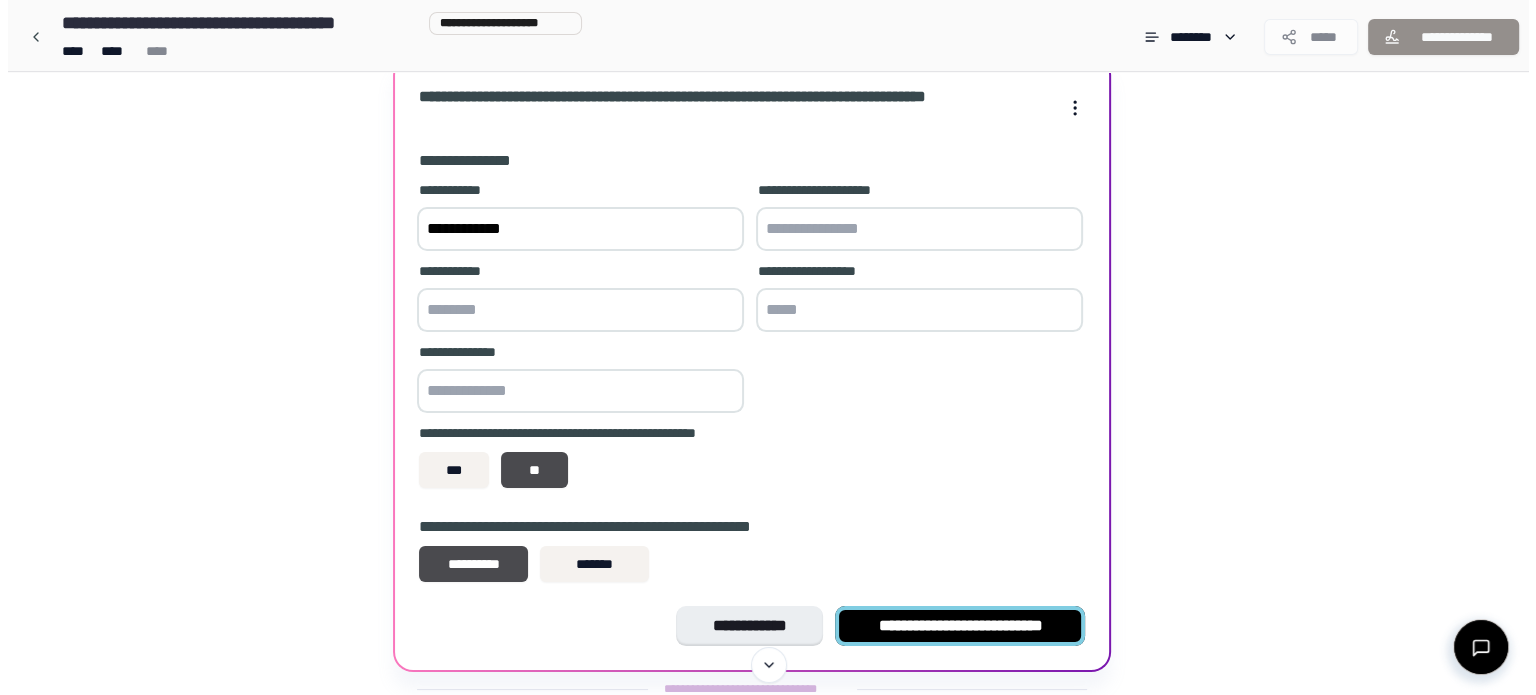scroll, scrollTop: 0, scrollLeft: 0, axis: both 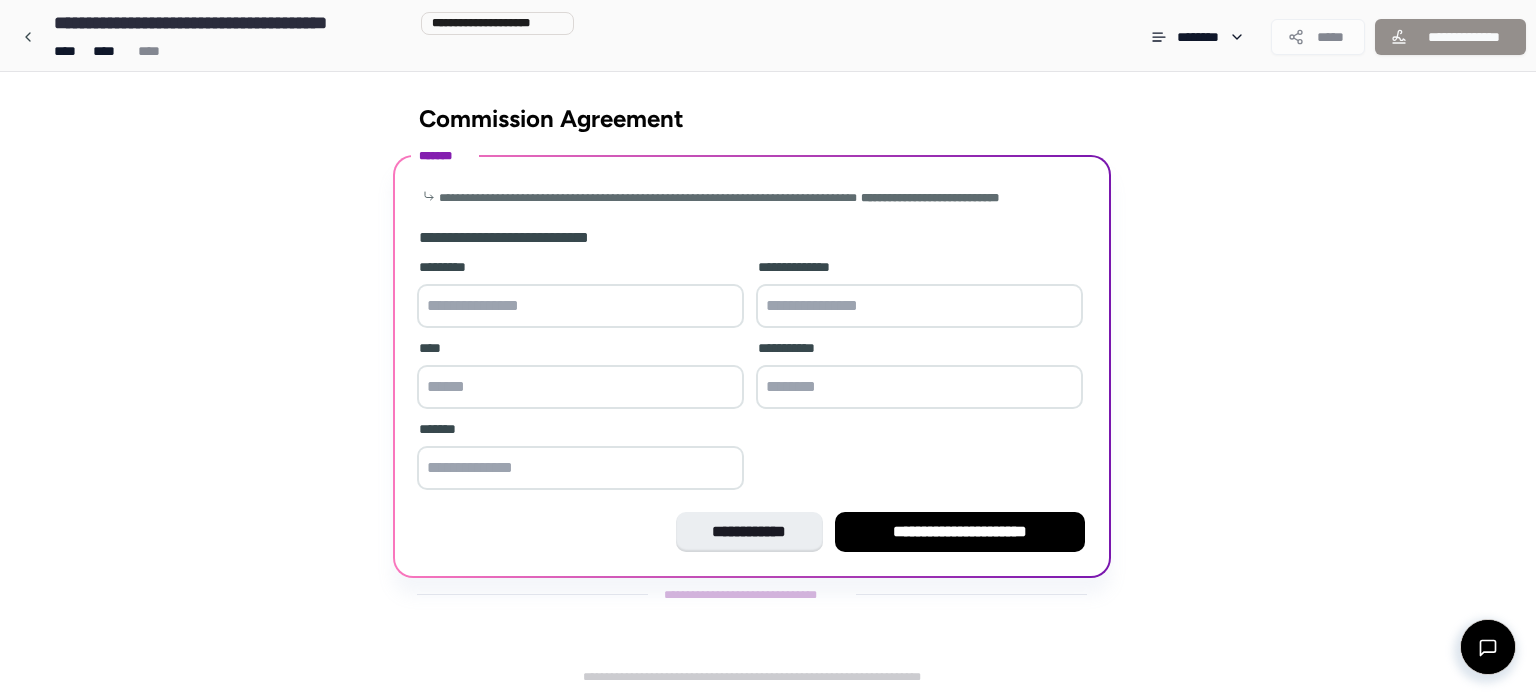 click at bounding box center [580, 306] 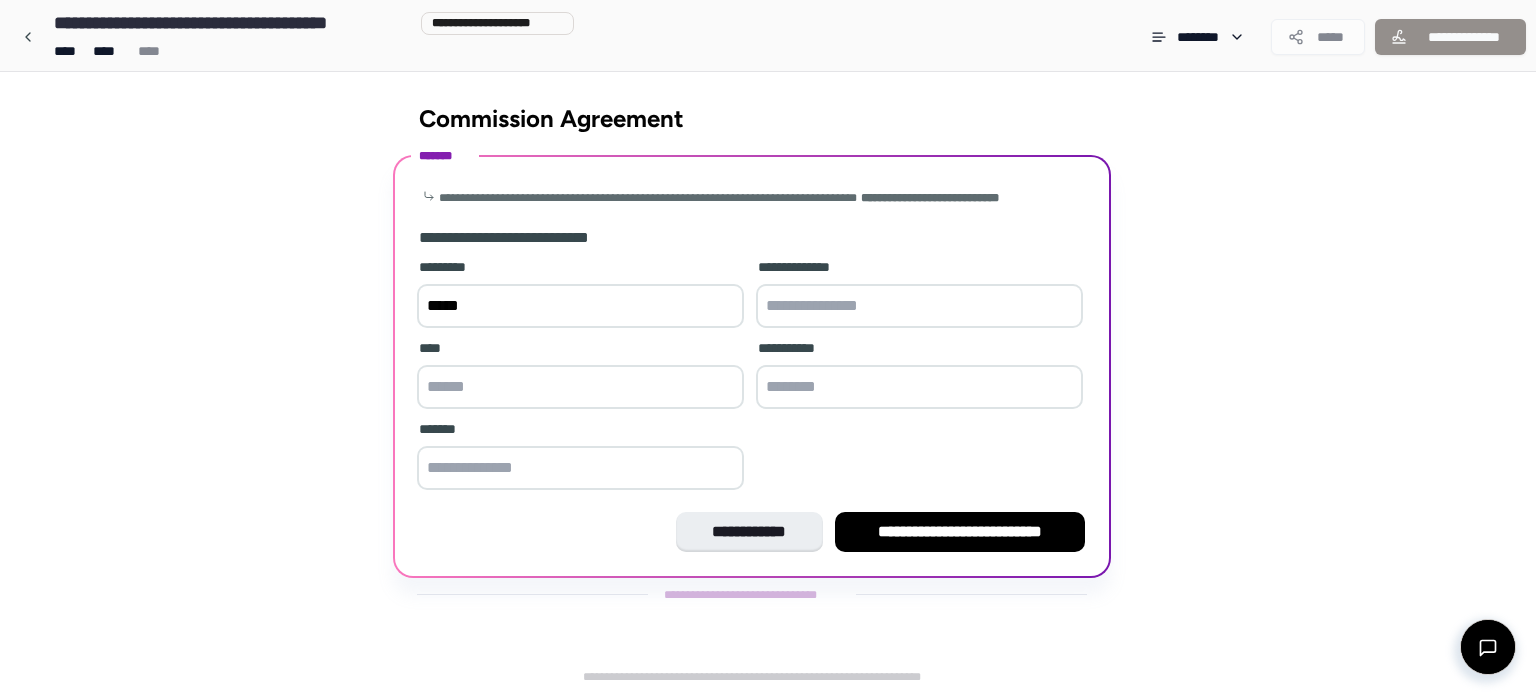 type on "*****" 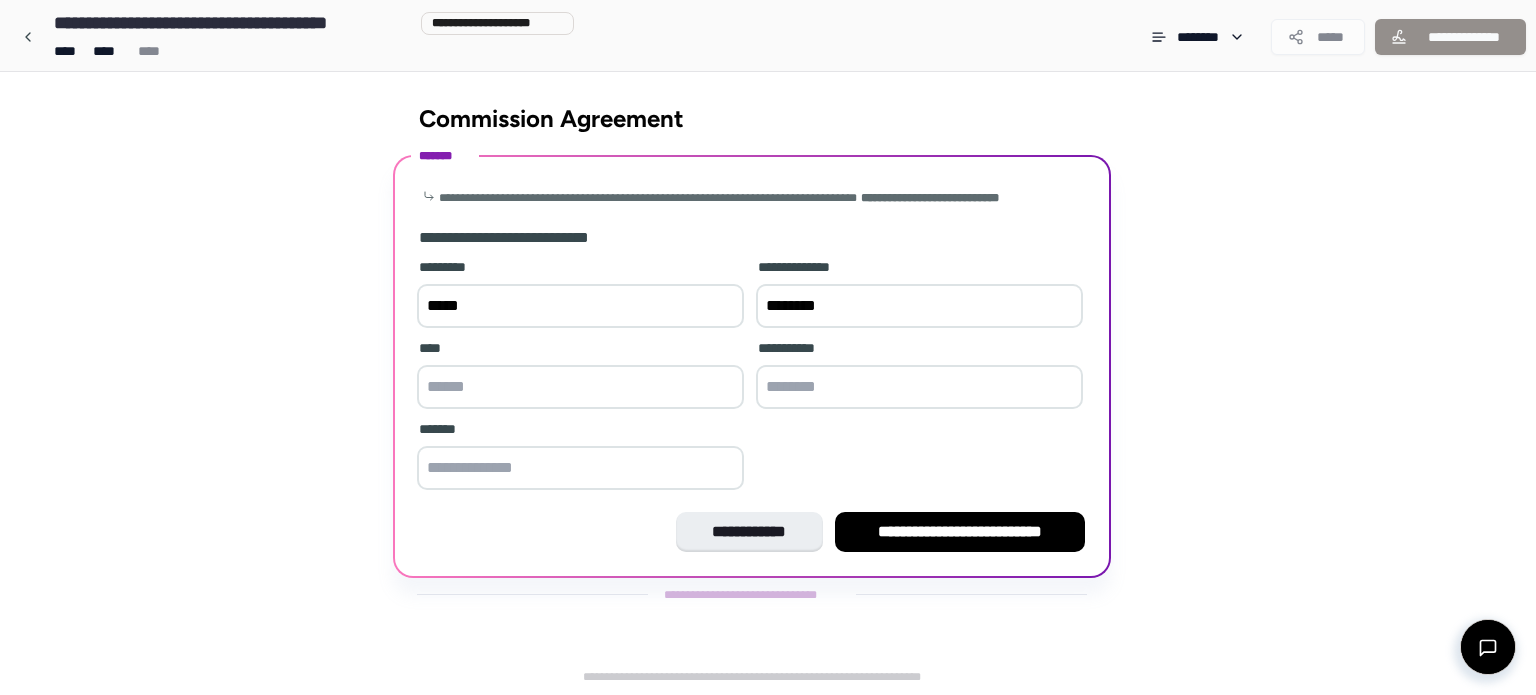 type on "********" 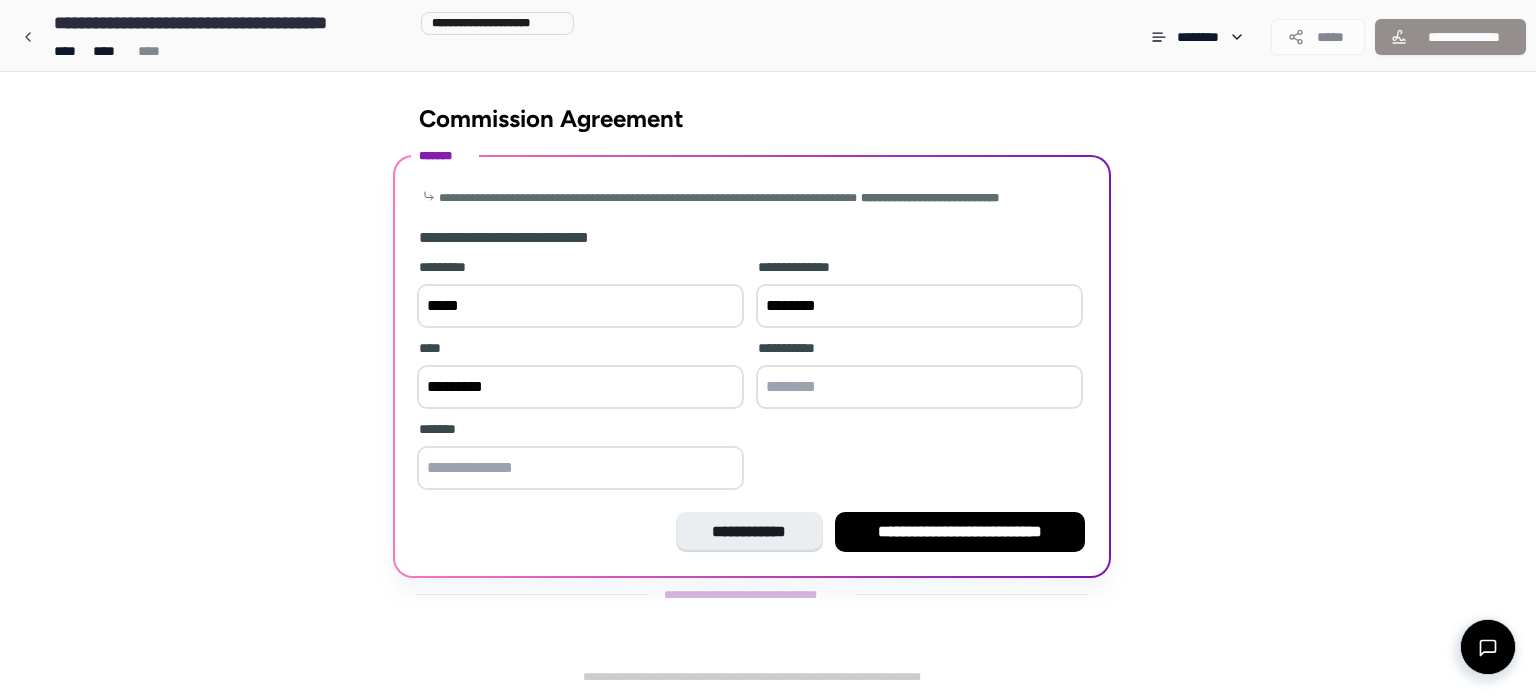 type on "*********" 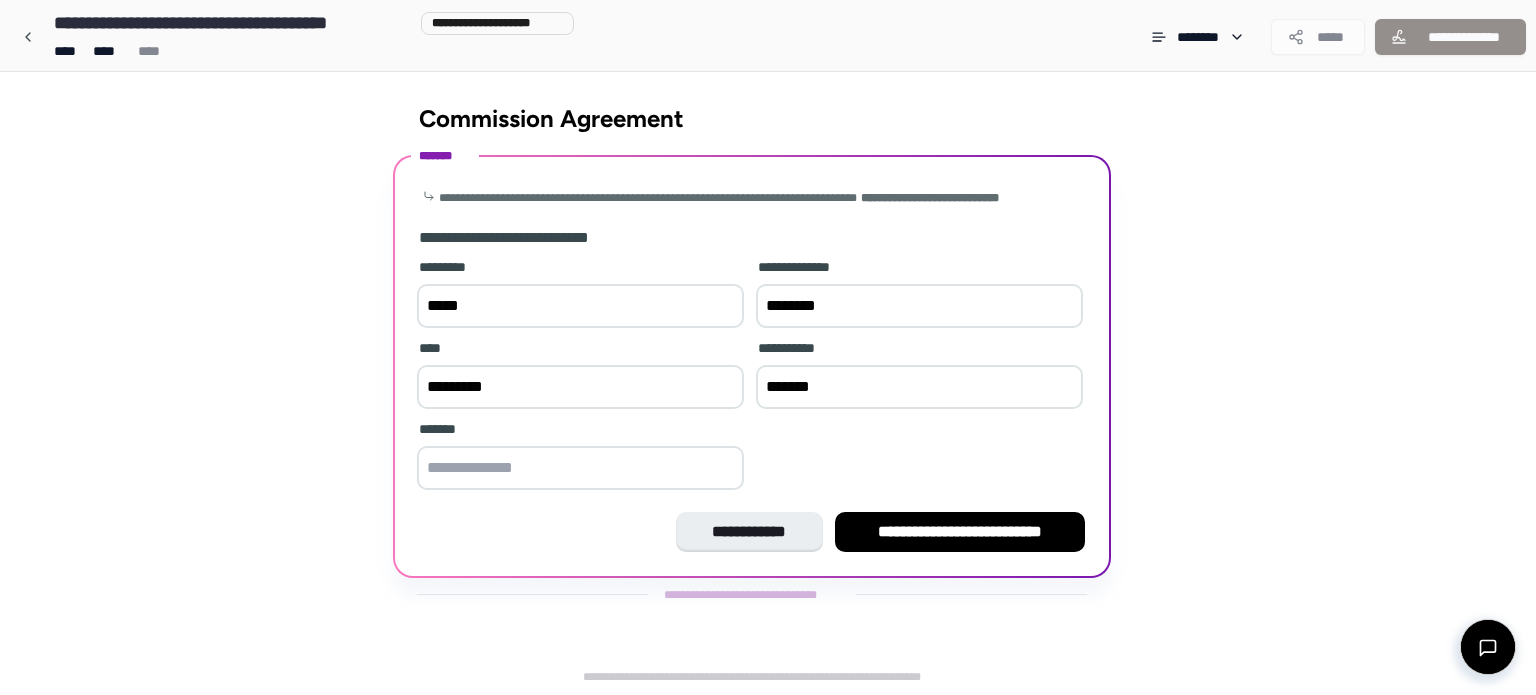 type on "*******" 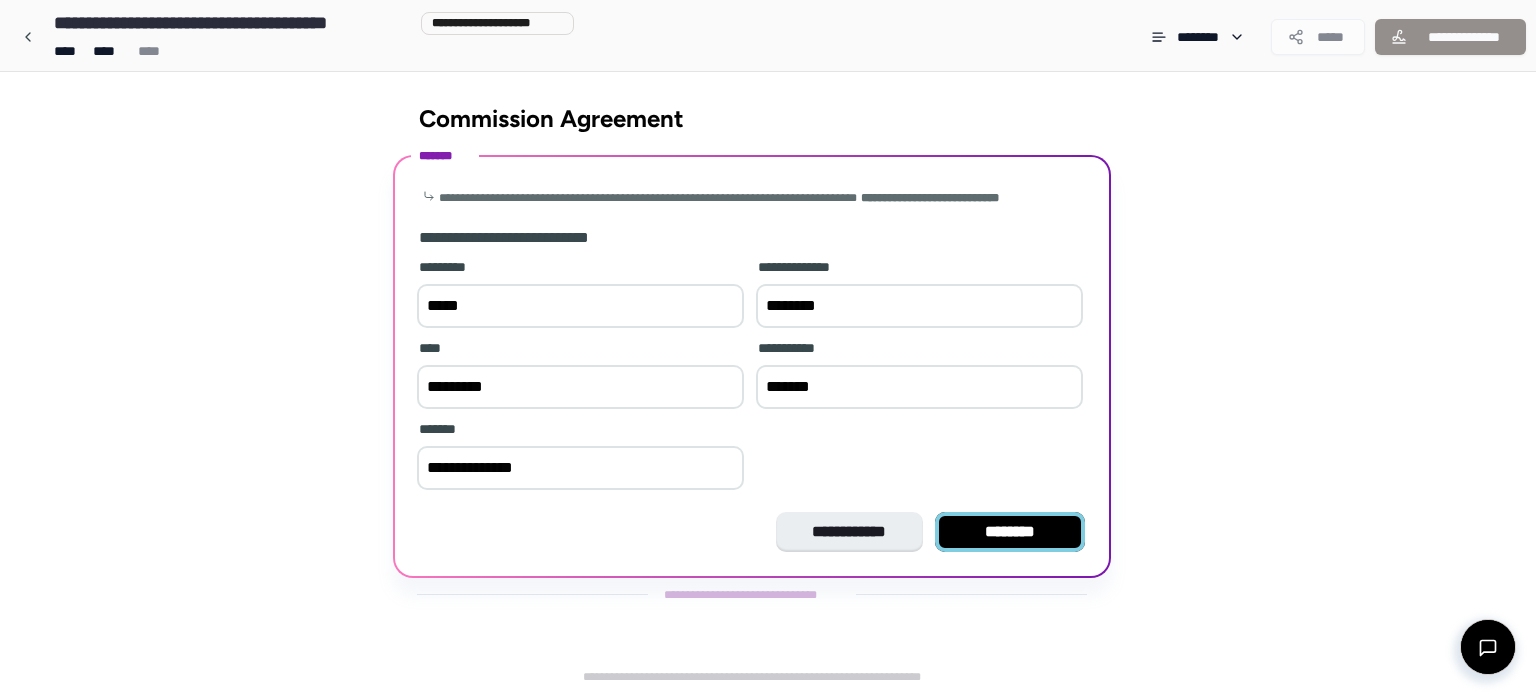 type on "**********" 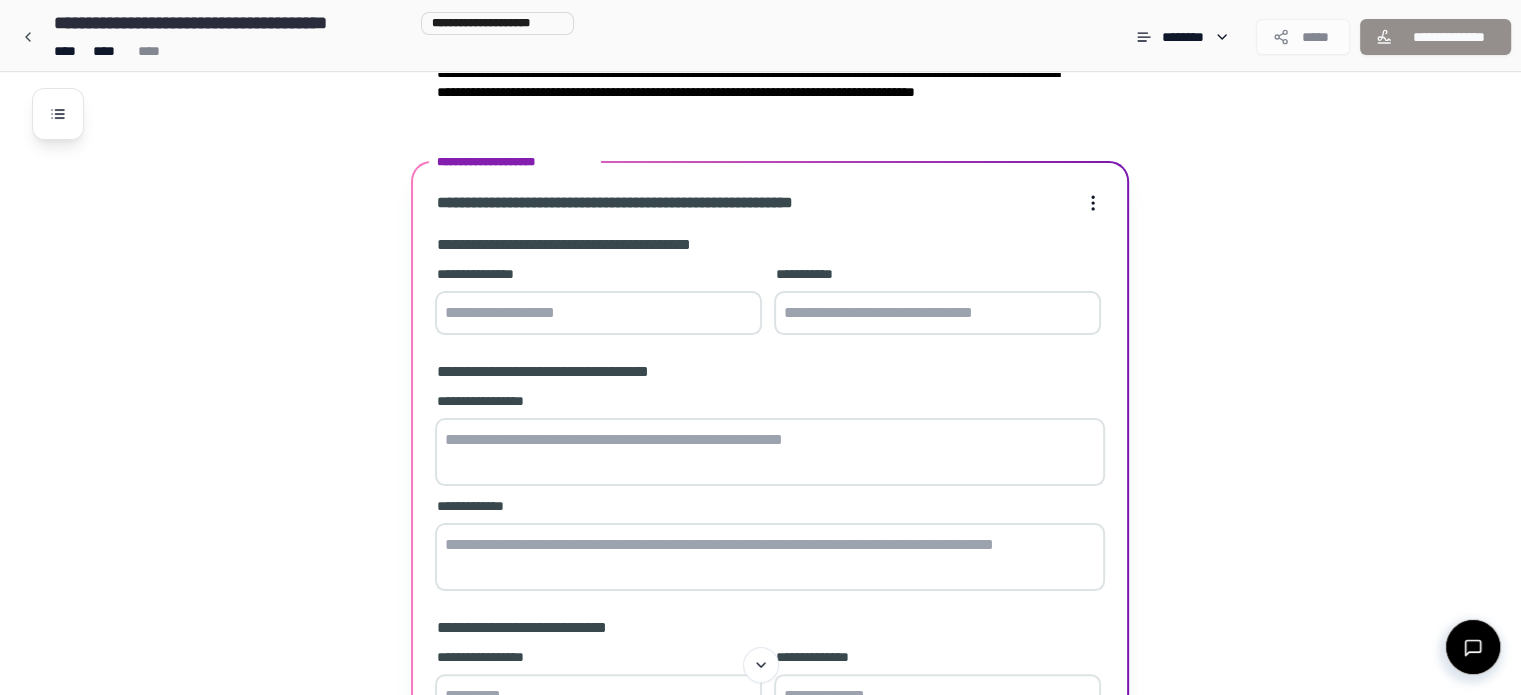 scroll, scrollTop: 301, scrollLeft: 0, axis: vertical 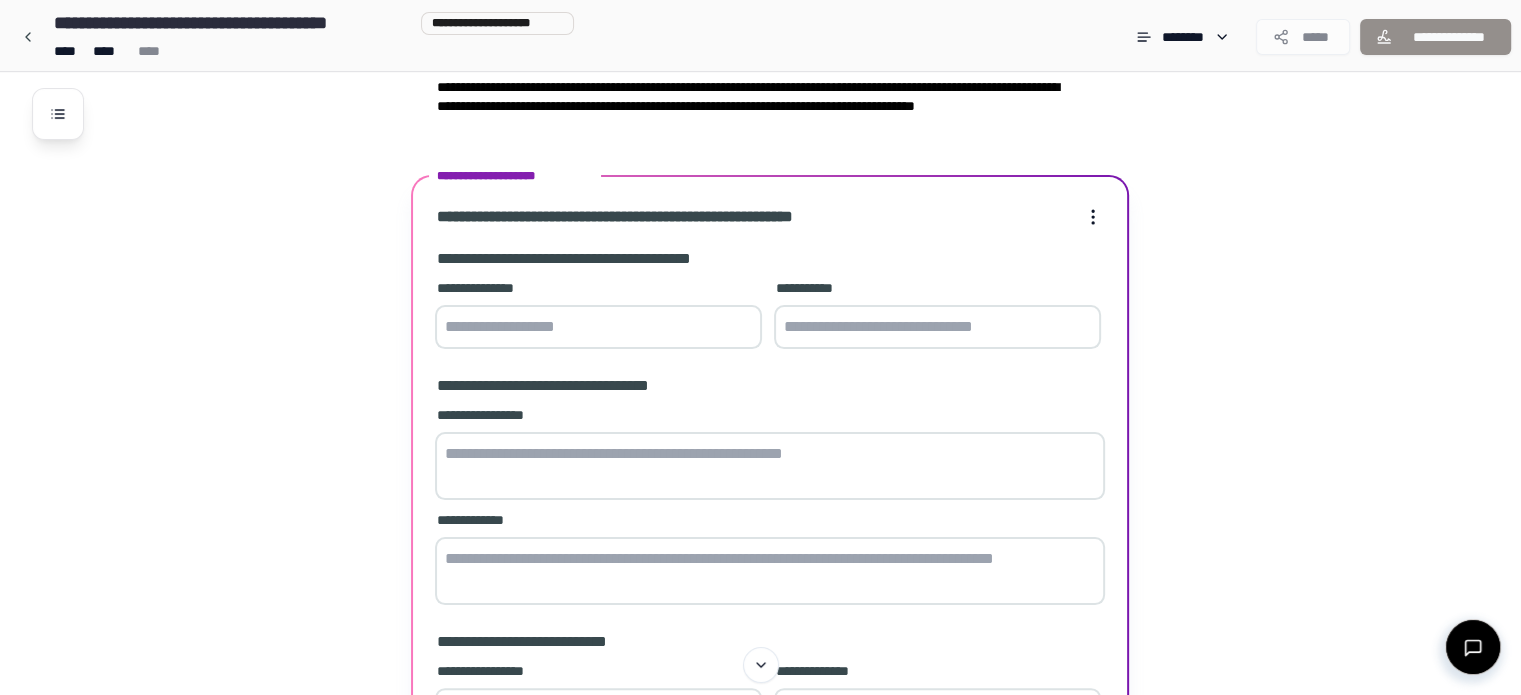 click at bounding box center [598, 327] 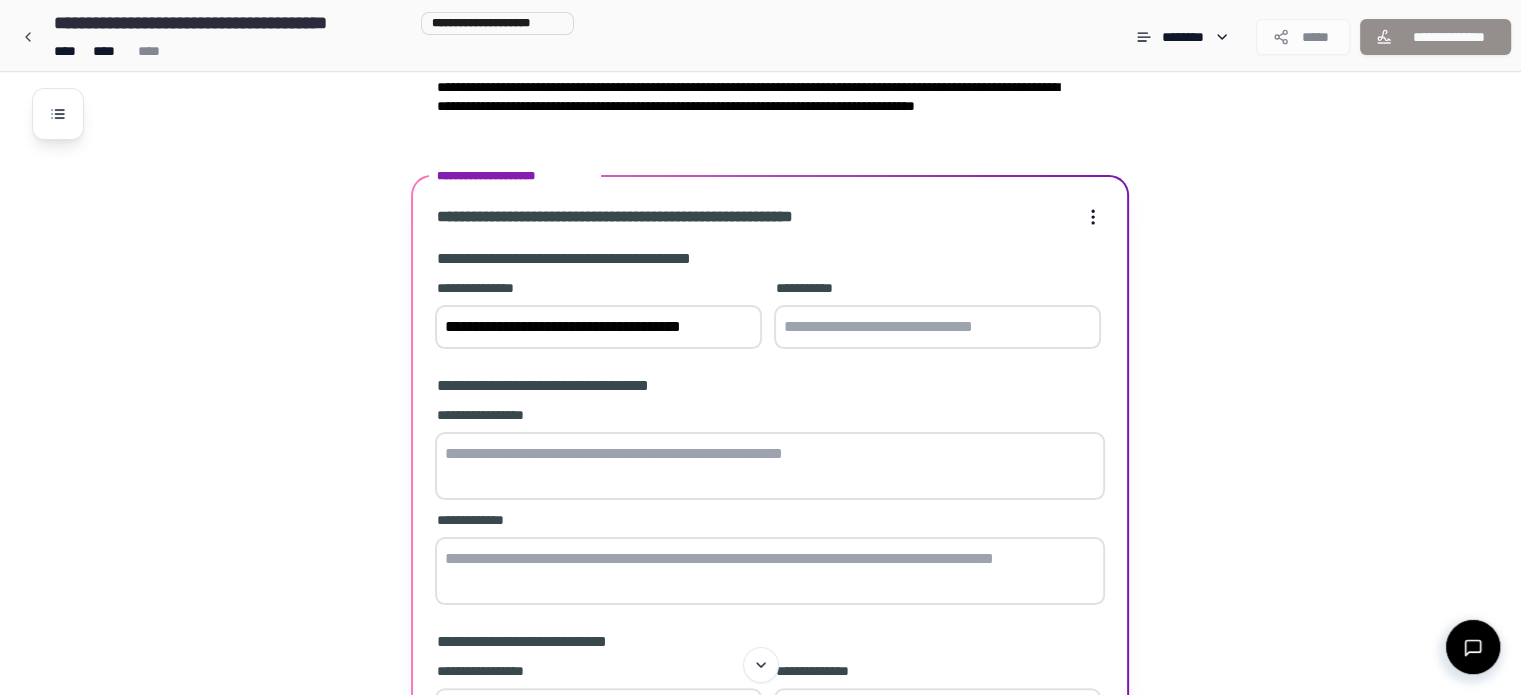 type on "**********" 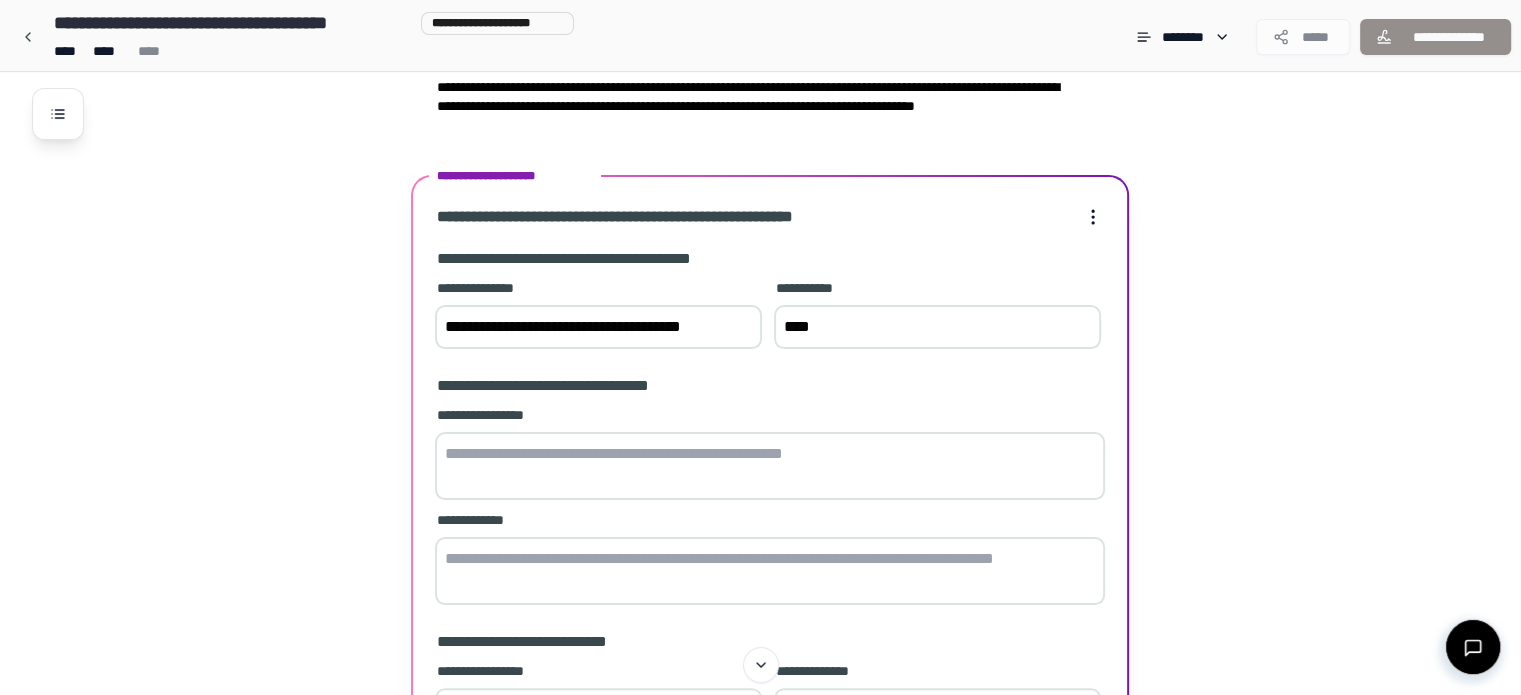 type on "****" 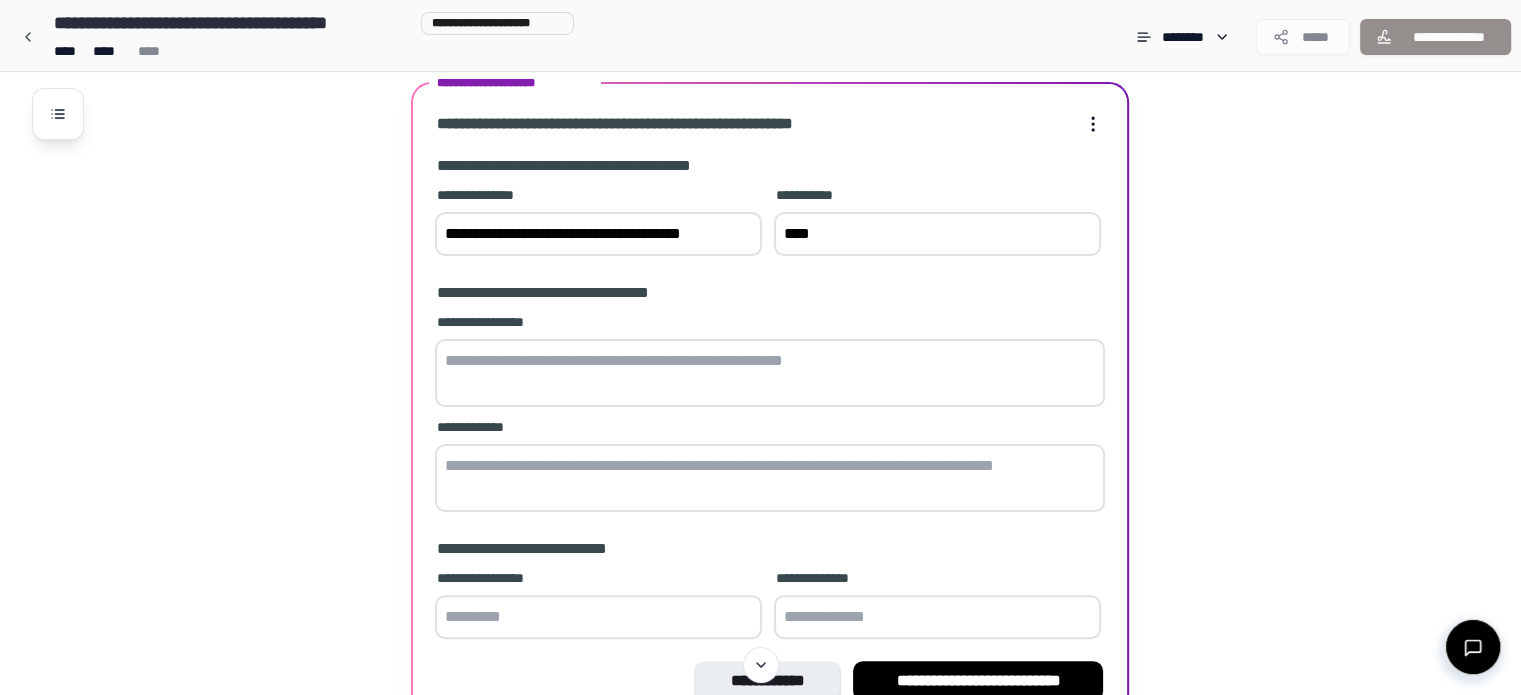 scroll, scrollTop: 401, scrollLeft: 0, axis: vertical 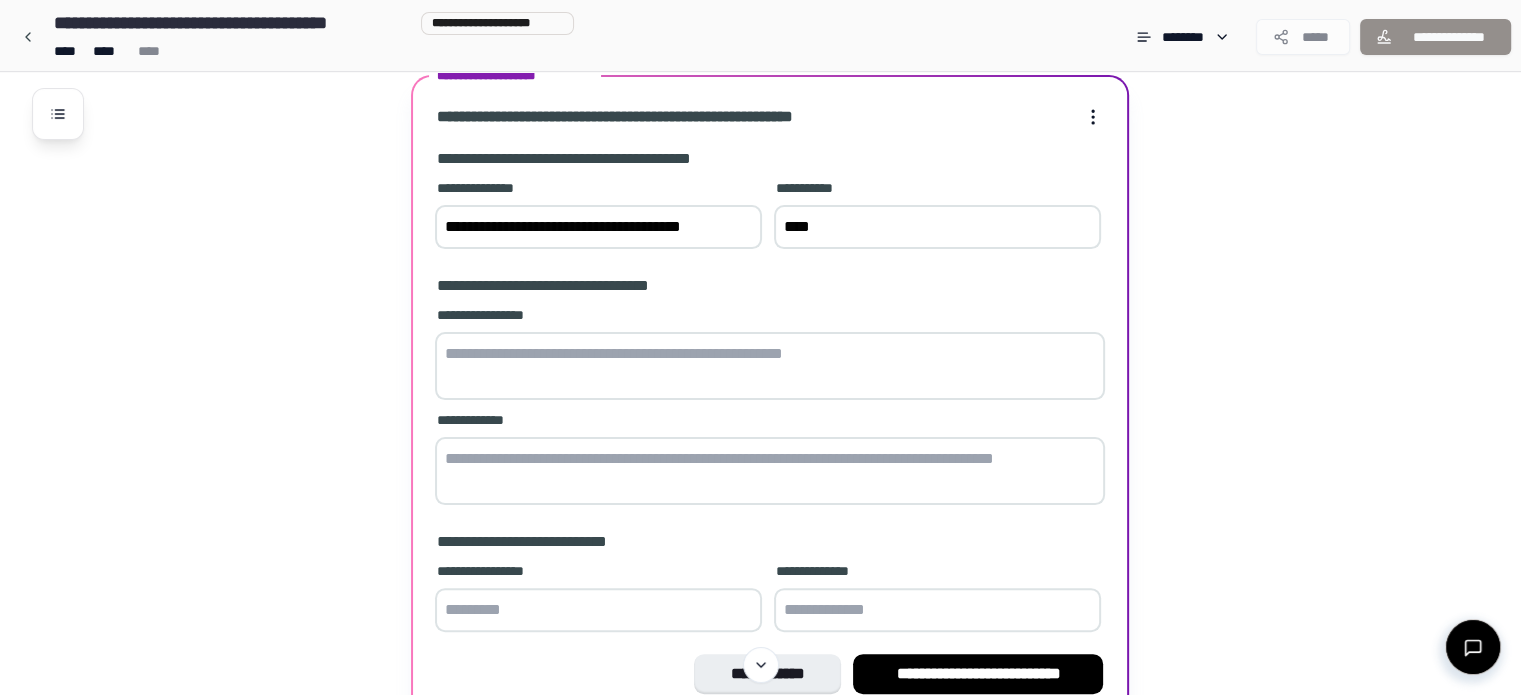 click at bounding box center [770, 471] 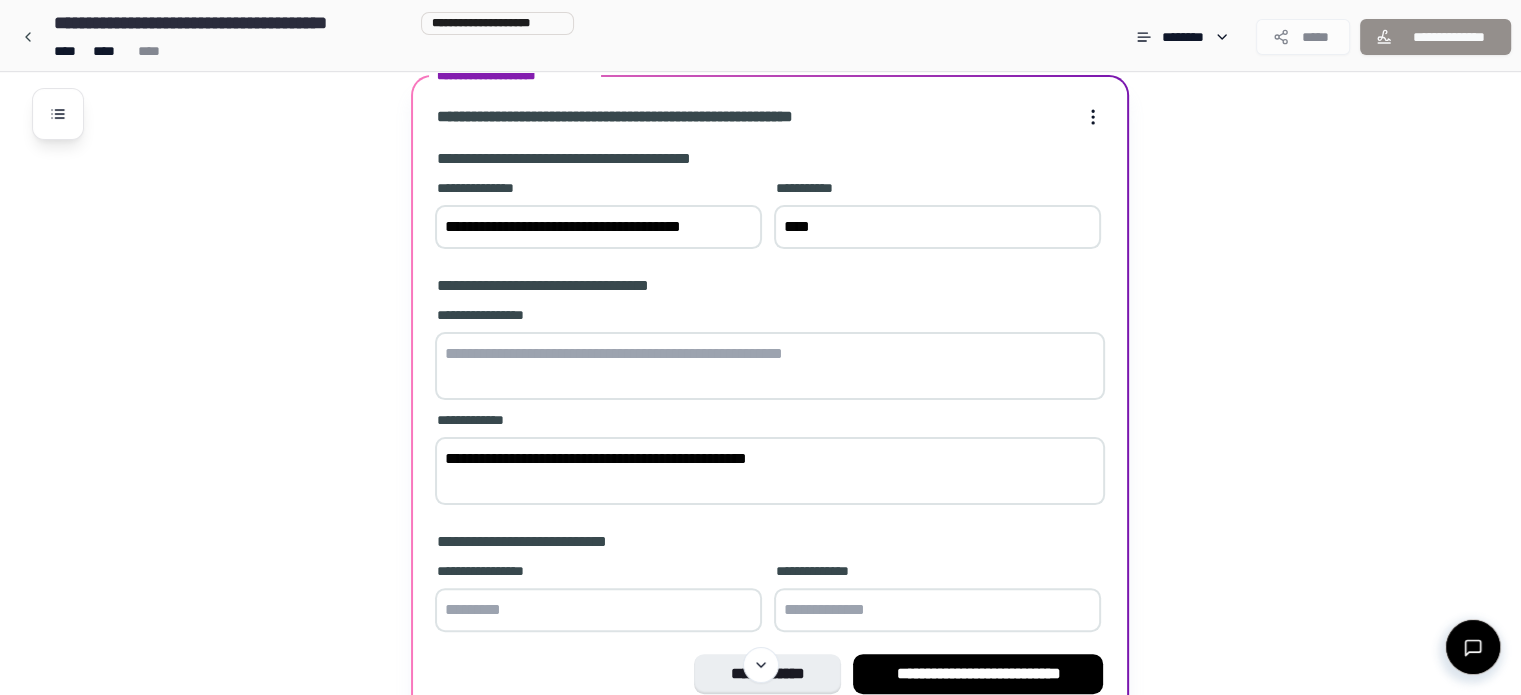 drag, startPoint x: 450, startPoint y: 454, endPoint x: 436, endPoint y: 458, distance: 14.56022 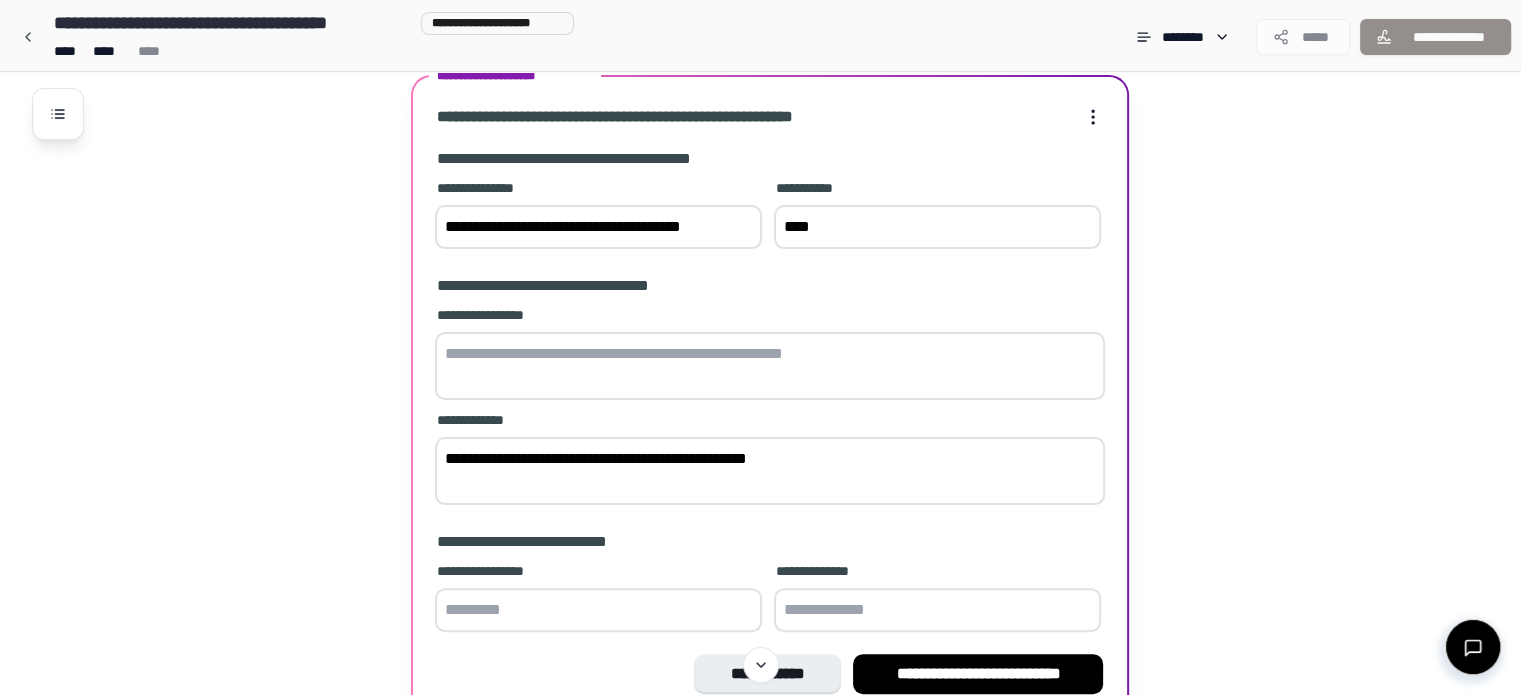 click on "**********" at bounding box center [770, 471] 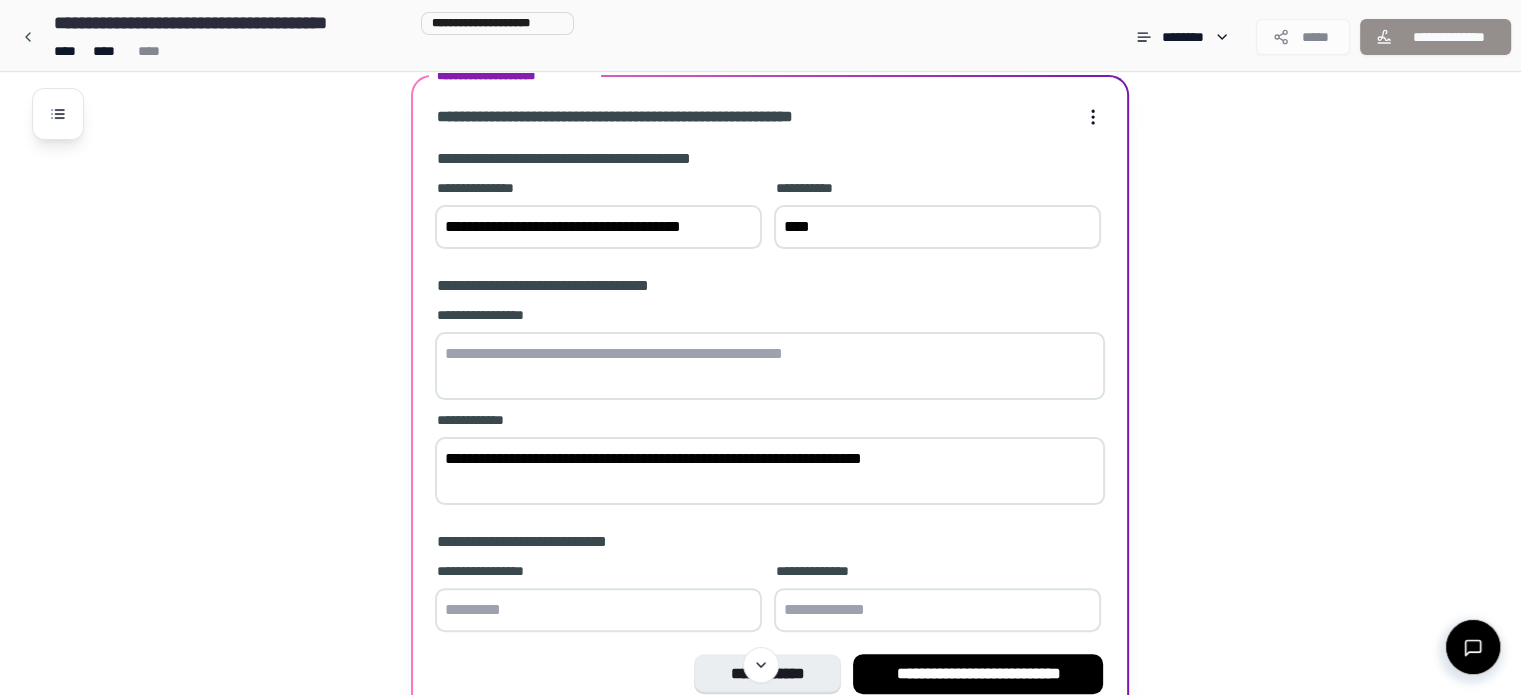 click on "**********" at bounding box center (770, 471) 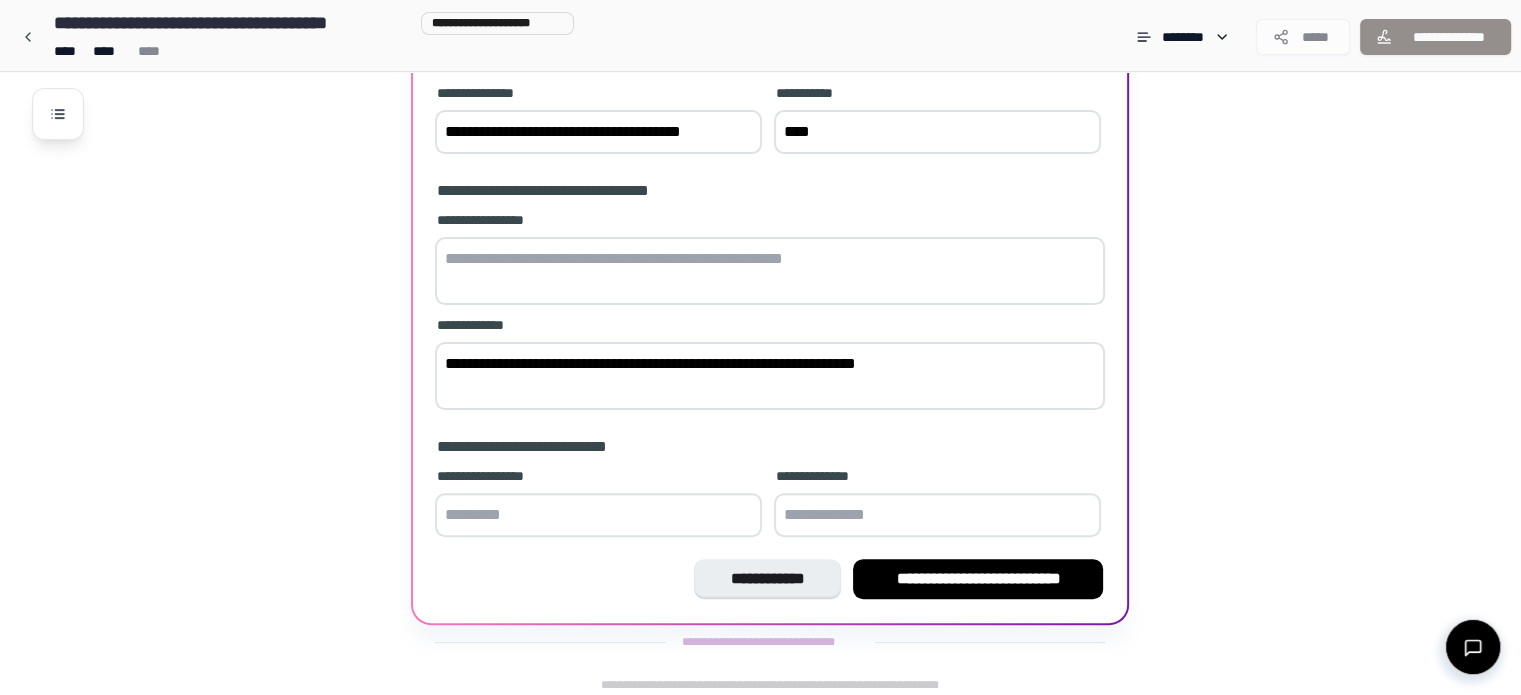 scroll, scrollTop: 501, scrollLeft: 0, axis: vertical 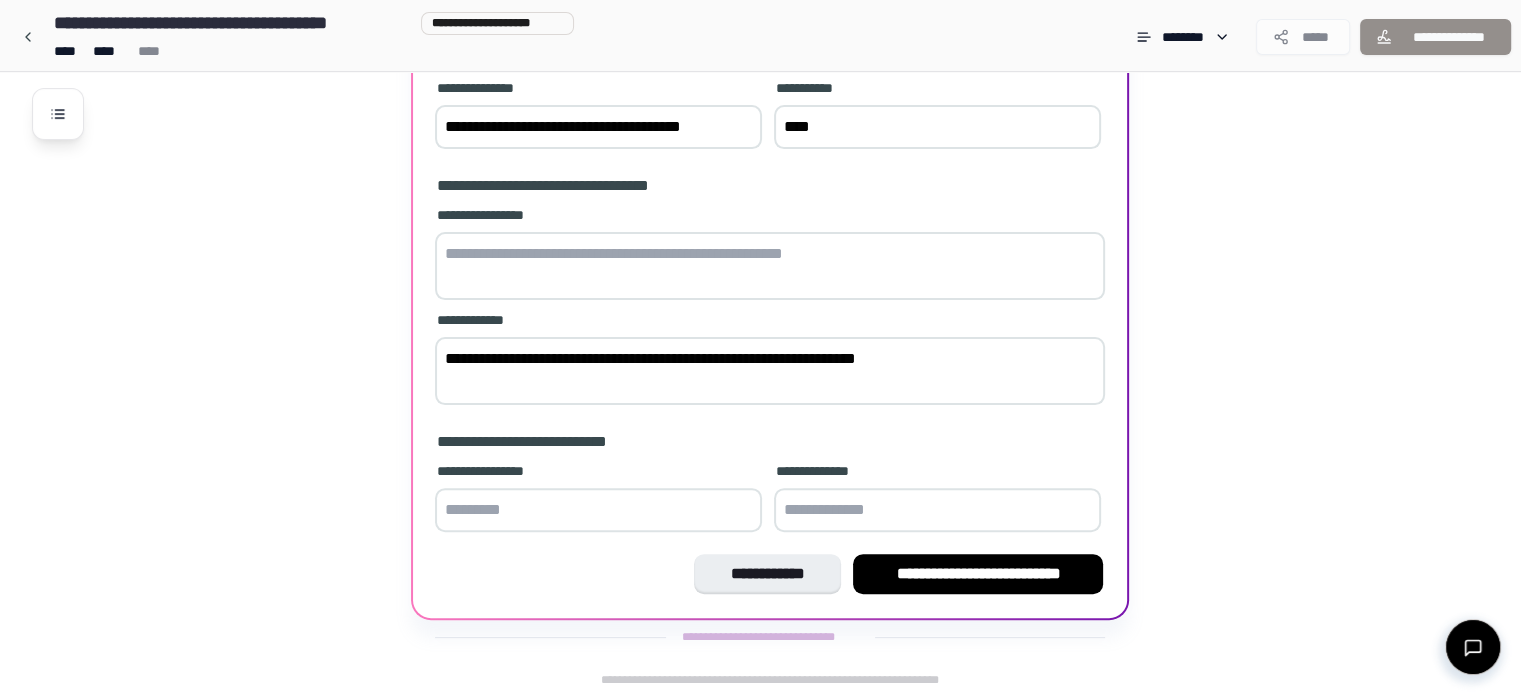 type on "**********" 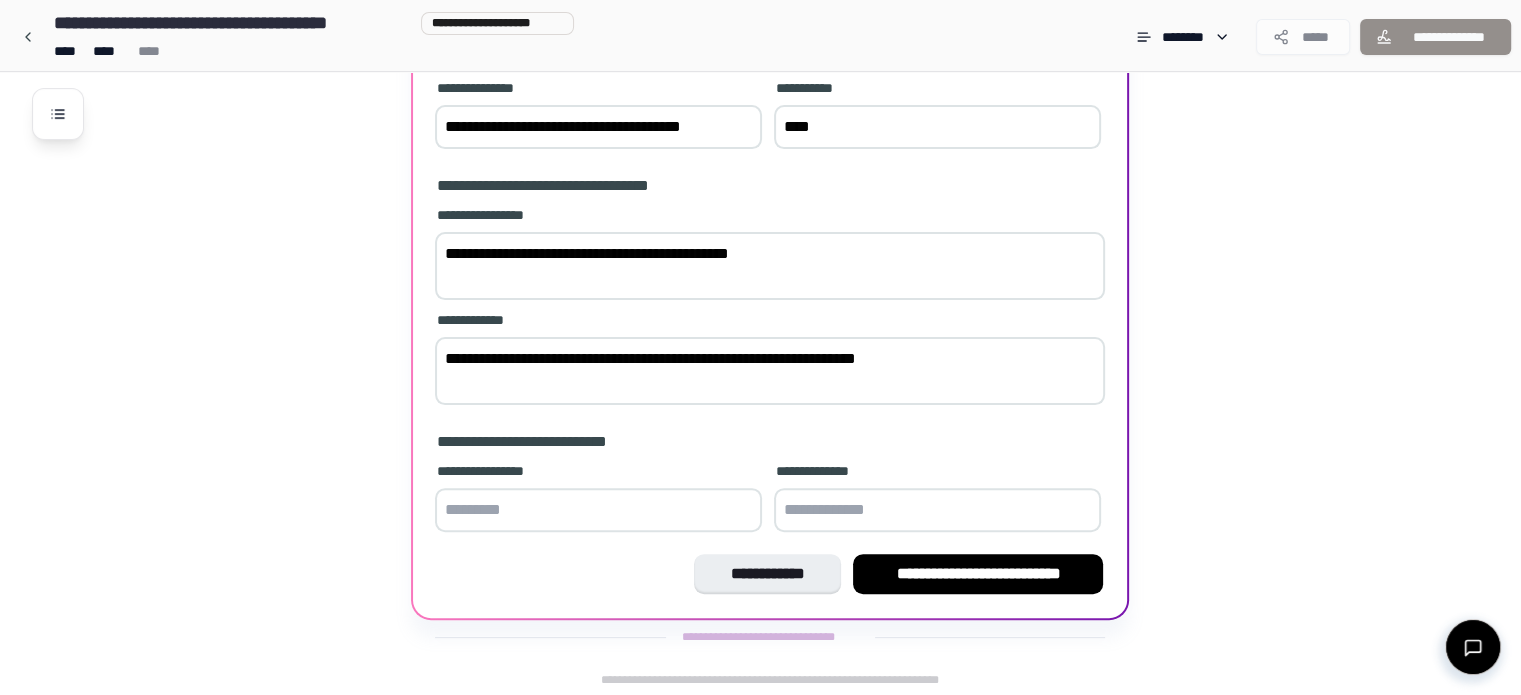 click on "**********" at bounding box center (770, 266) 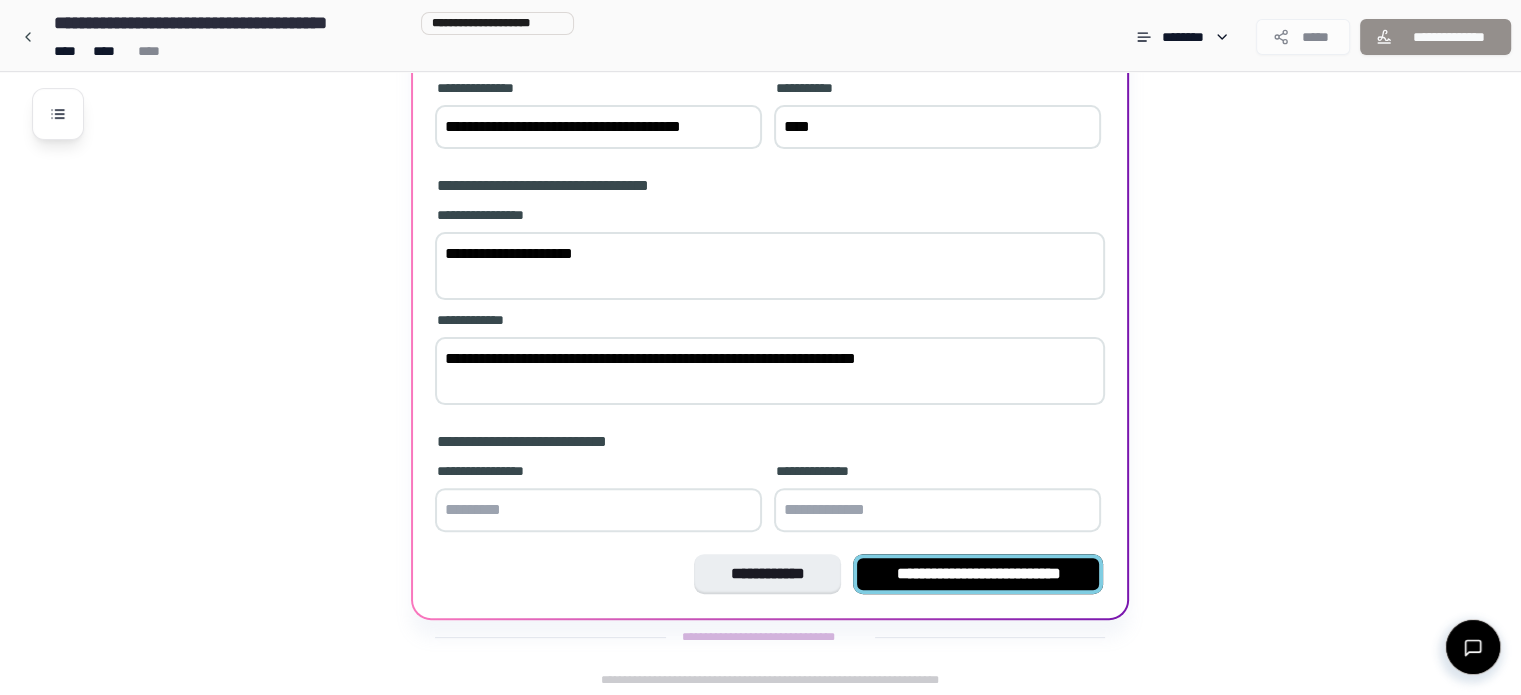 type on "**********" 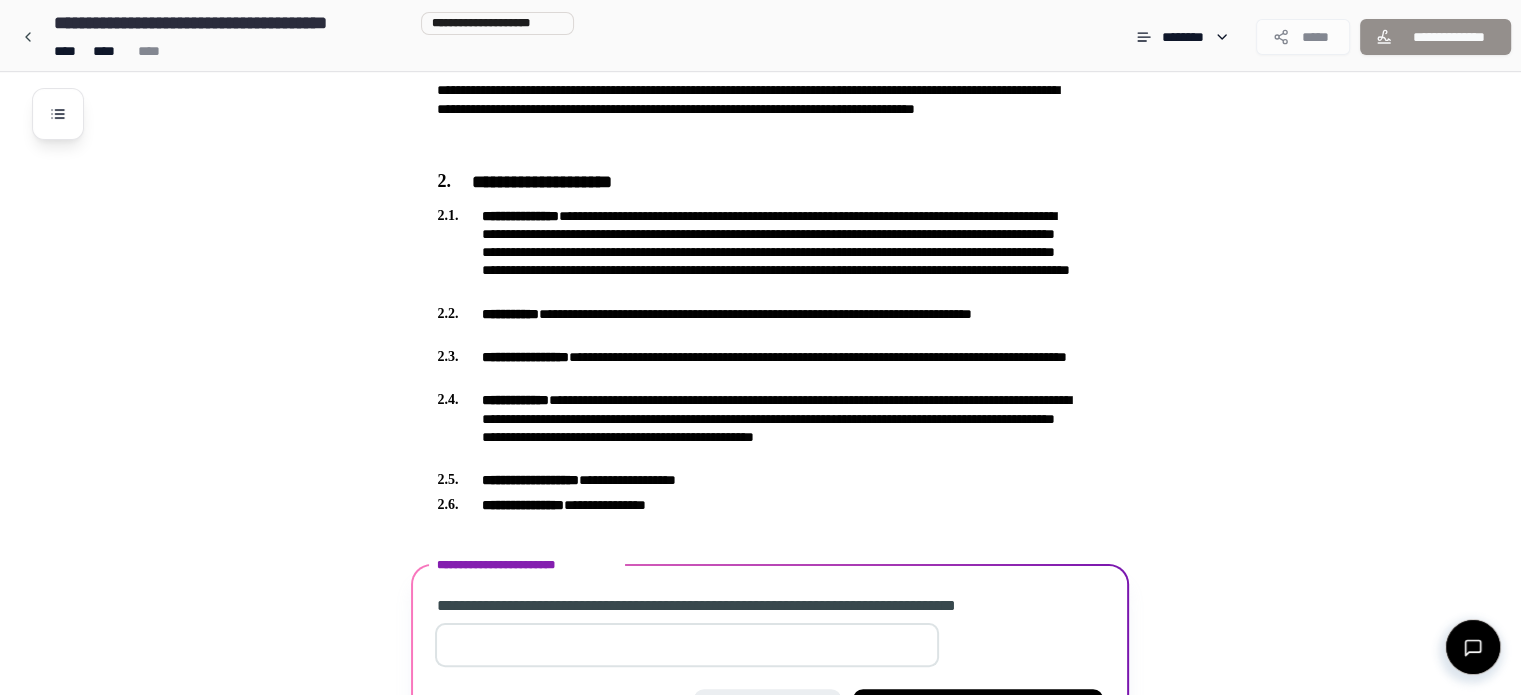 scroll, scrollTop: 432, scrollLeft: 0, axis: vertical 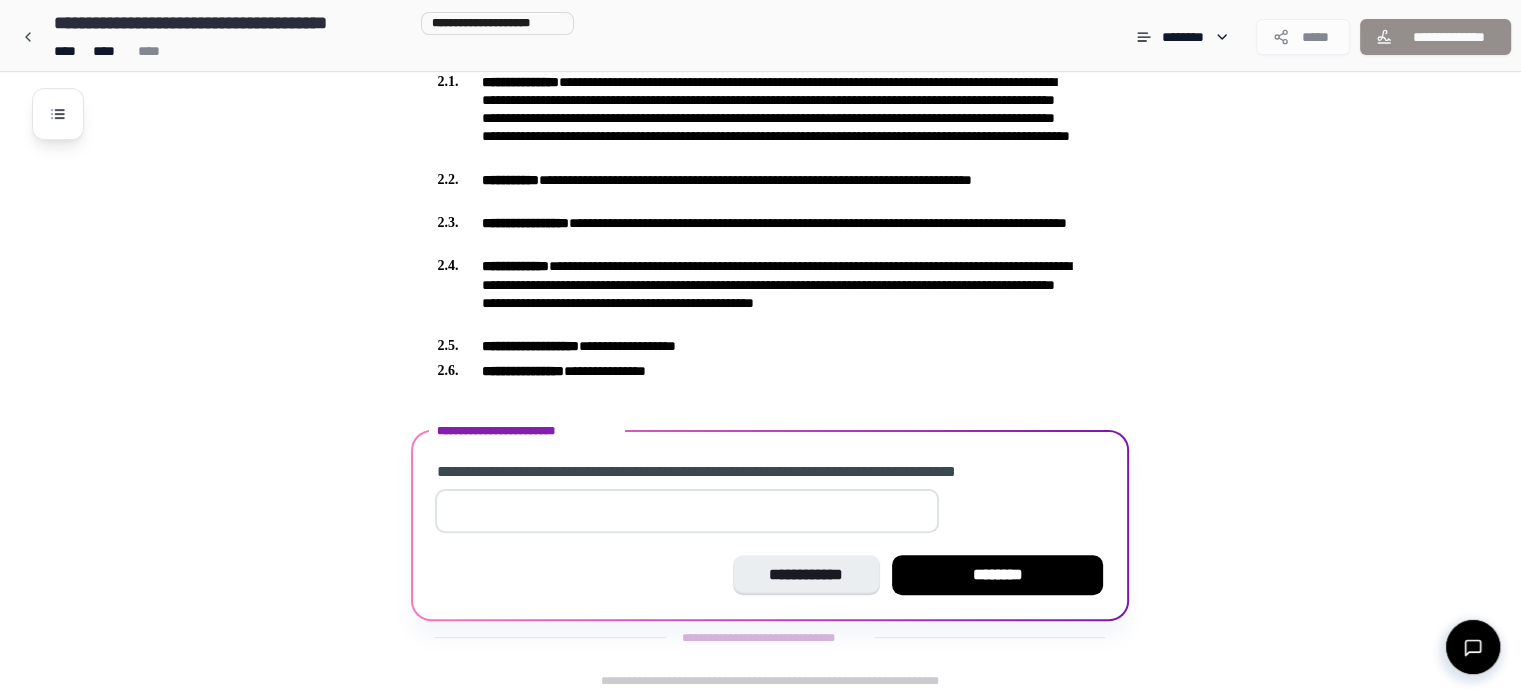 click on "*" at bounding box center [687, 511] 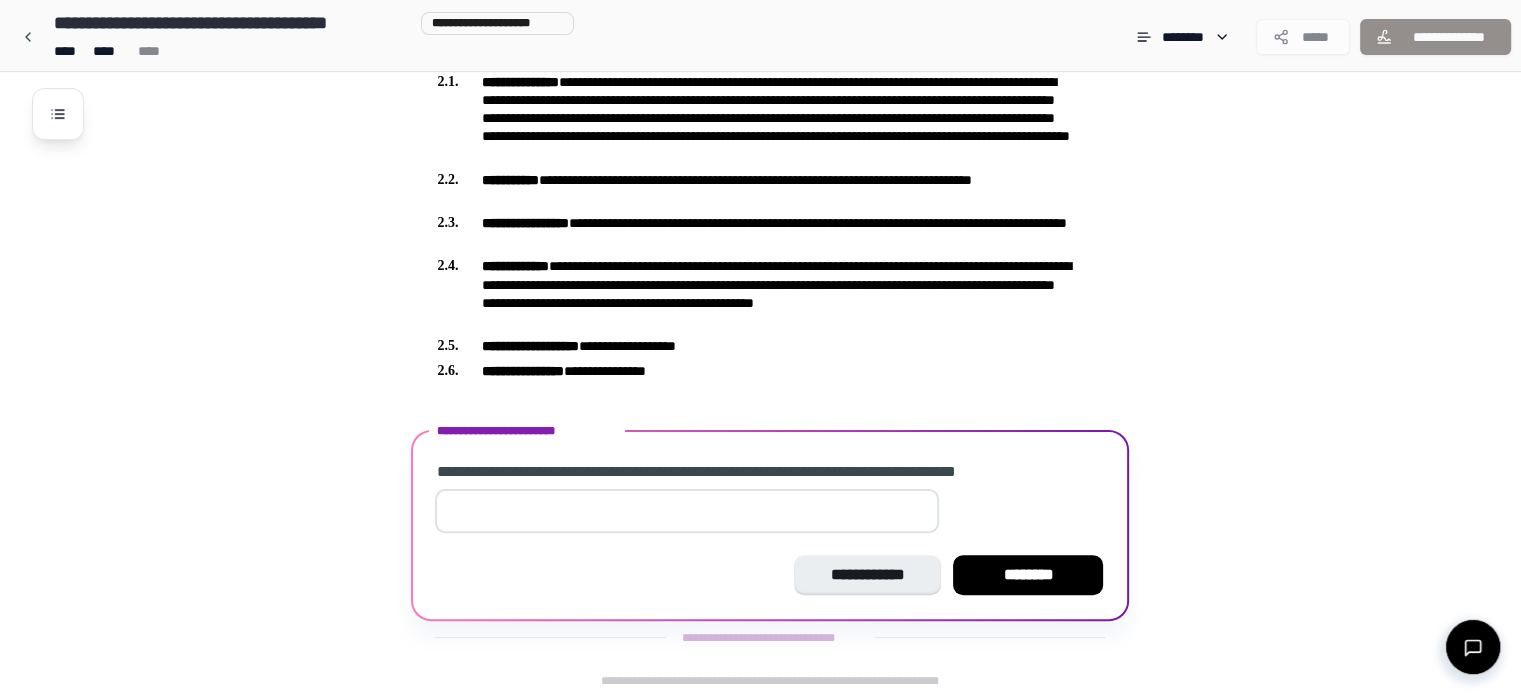 click on "*" at bounding box center (687, 511) 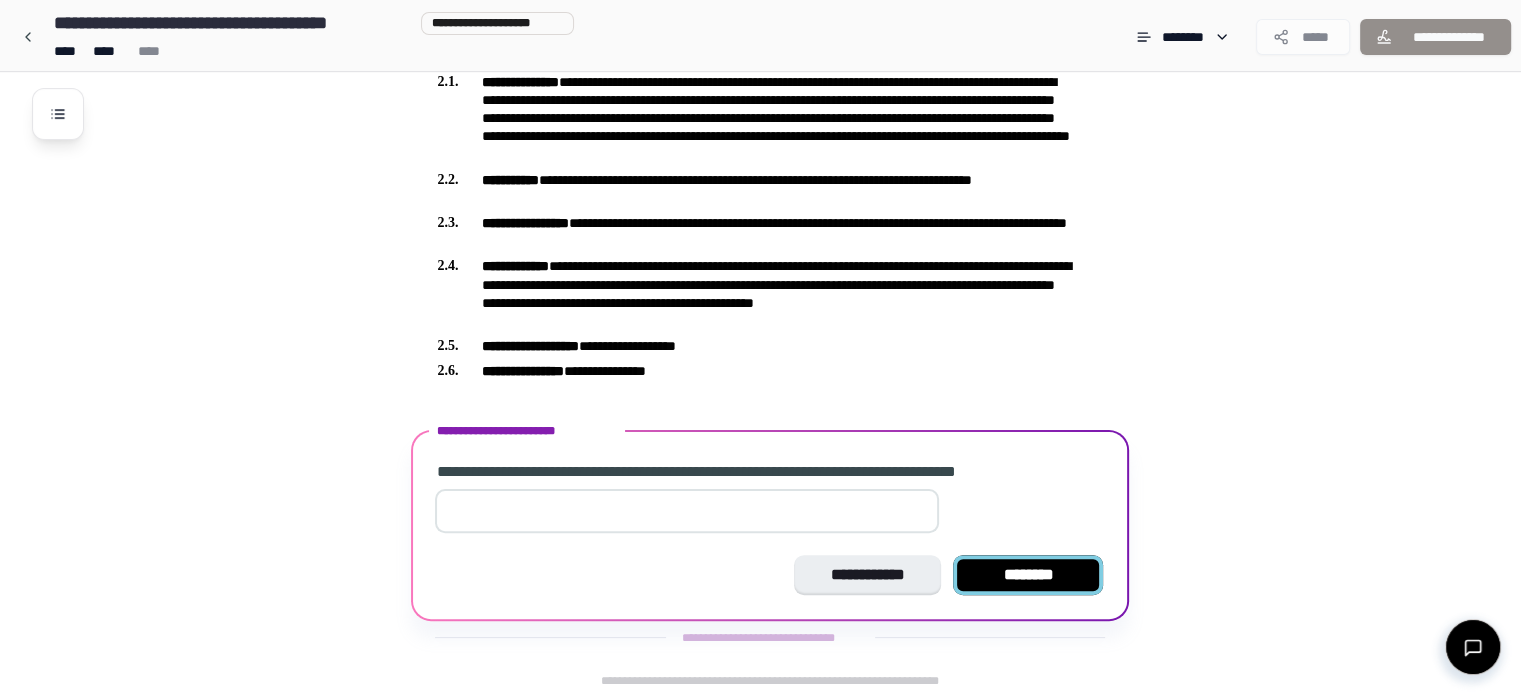 type on "**" 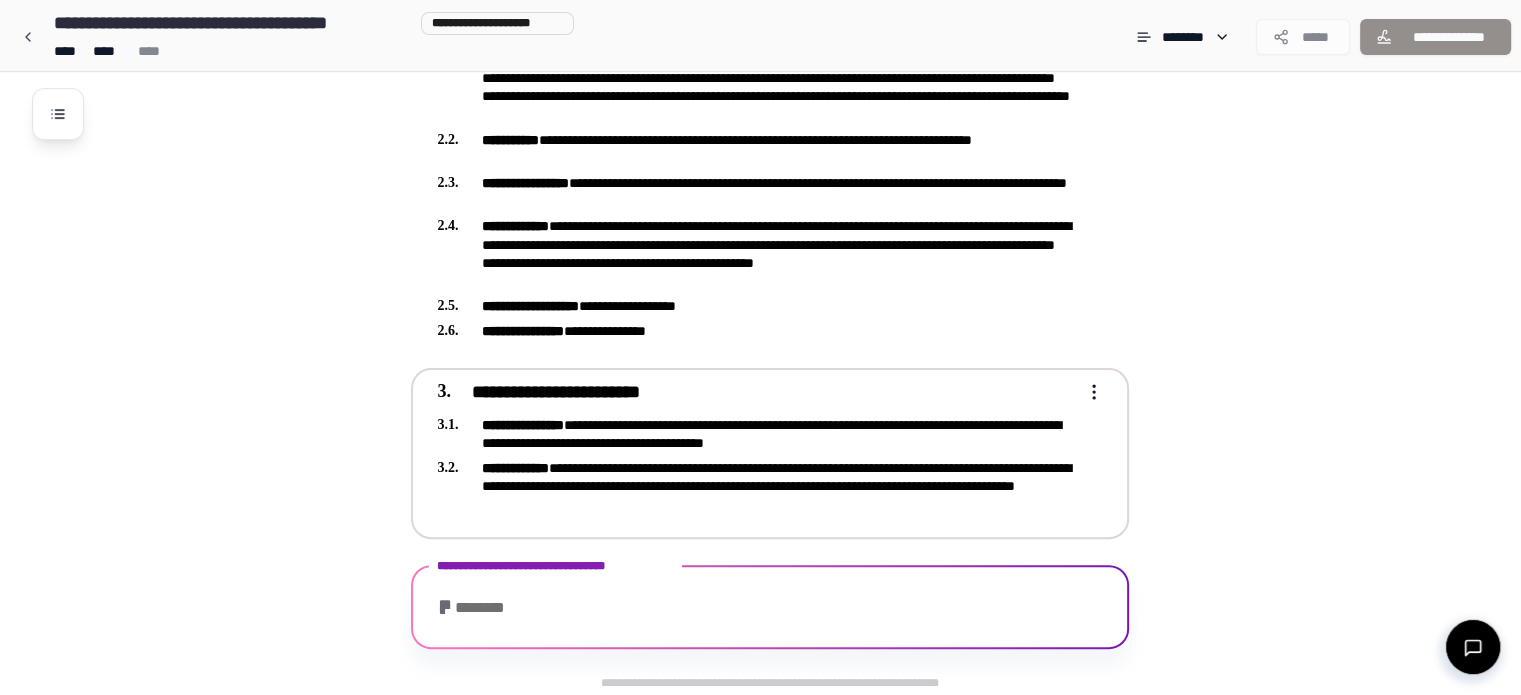 scroll, scrollTop: 542, scrollLeft: 0, axis: vertical 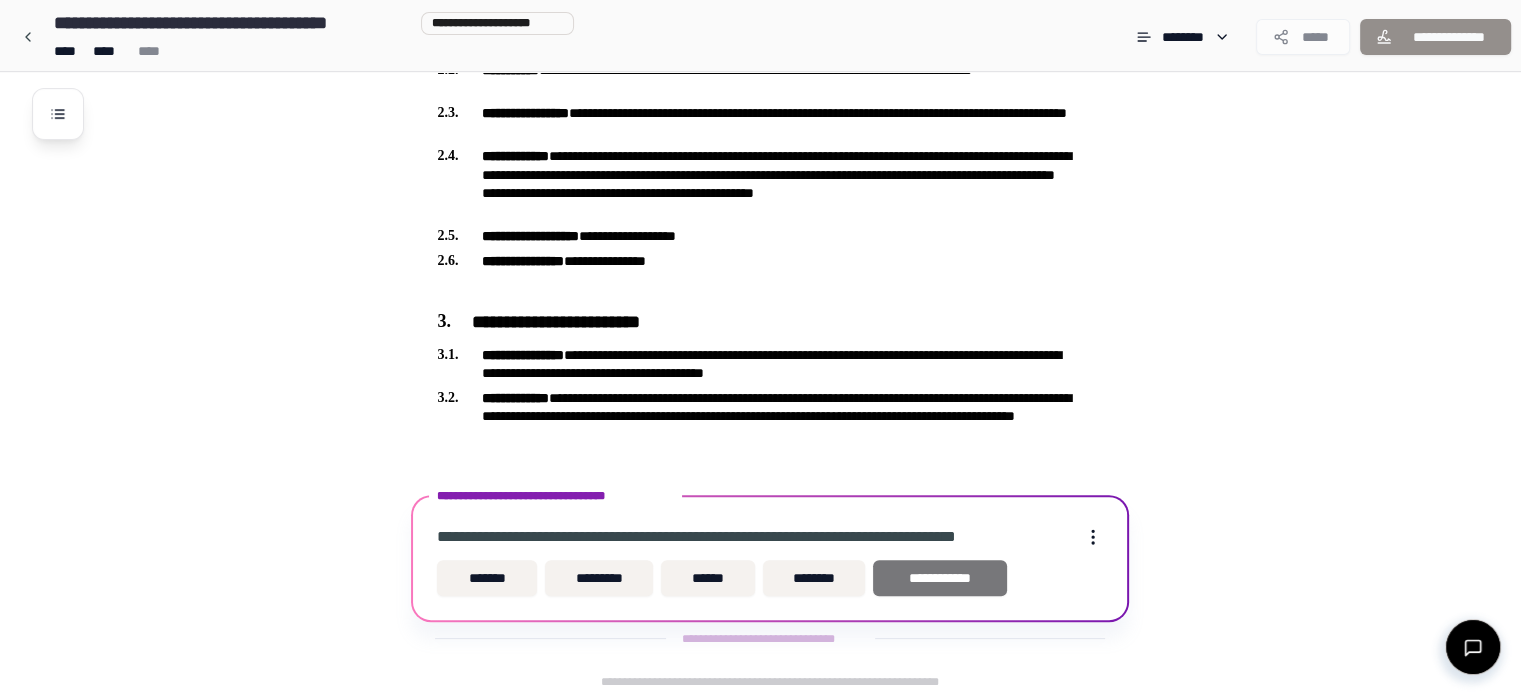 click on "**********" at bounding box center (940, 578) 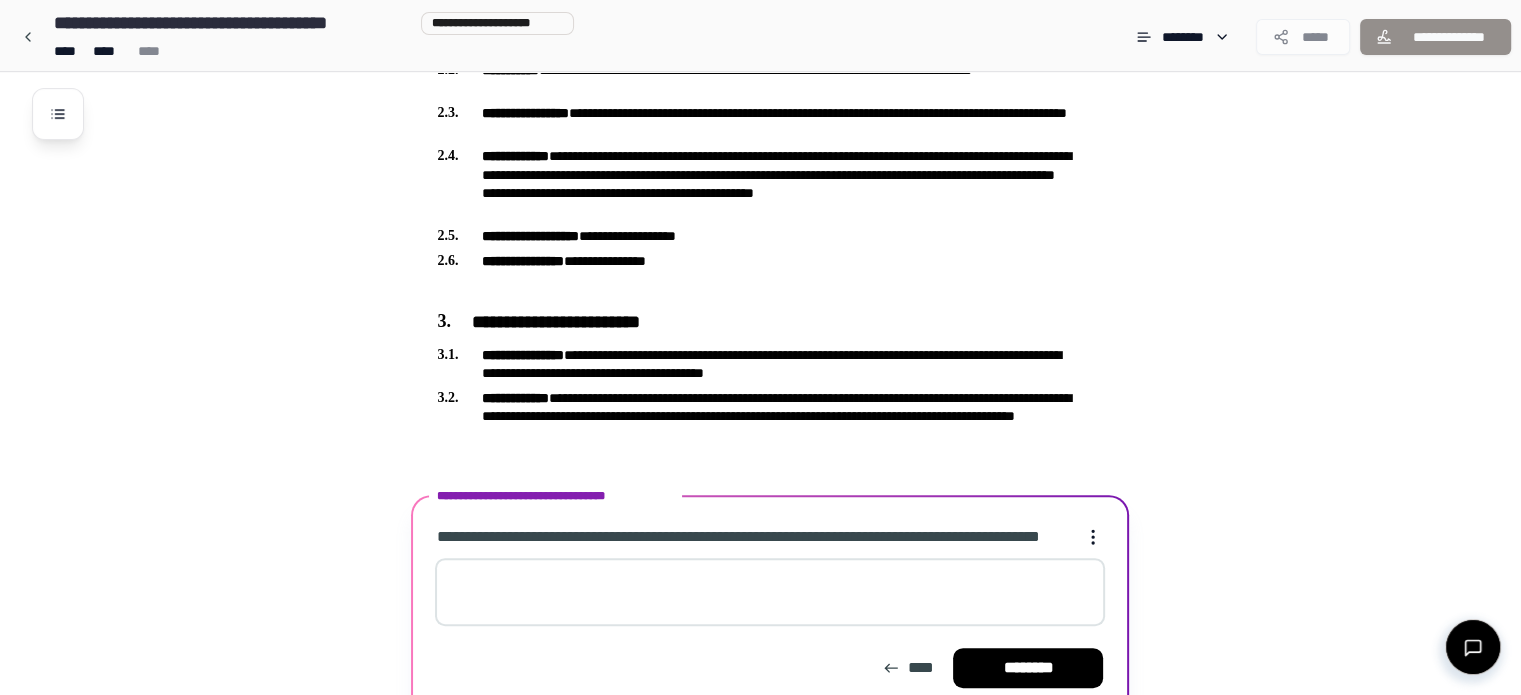 scroll, scrollTop: 656, scrollLeft: 0, axis: vertical 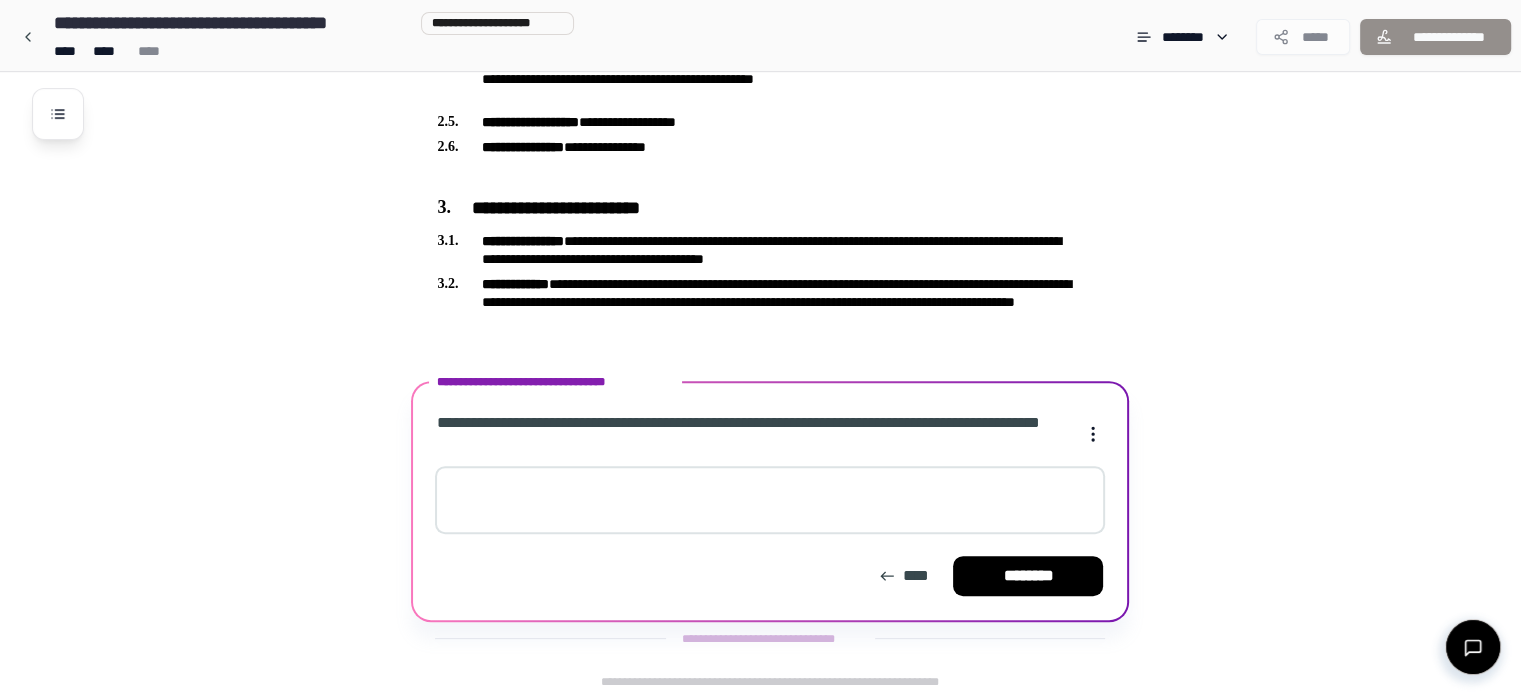 click at bounding box center [770, 500] 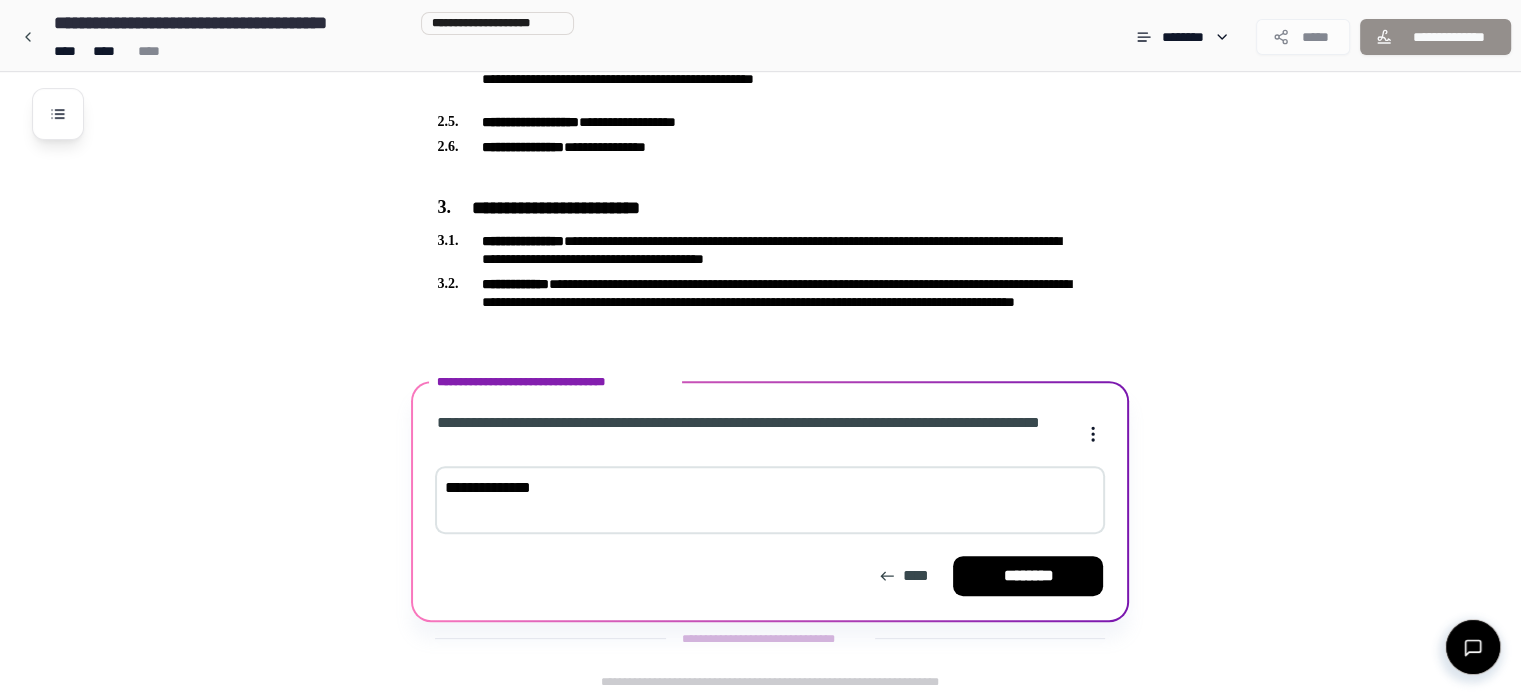 drag, startPoint x: 564, startPoint y: 486, endPoint x: 535, endPoint y: 486, distance: 29 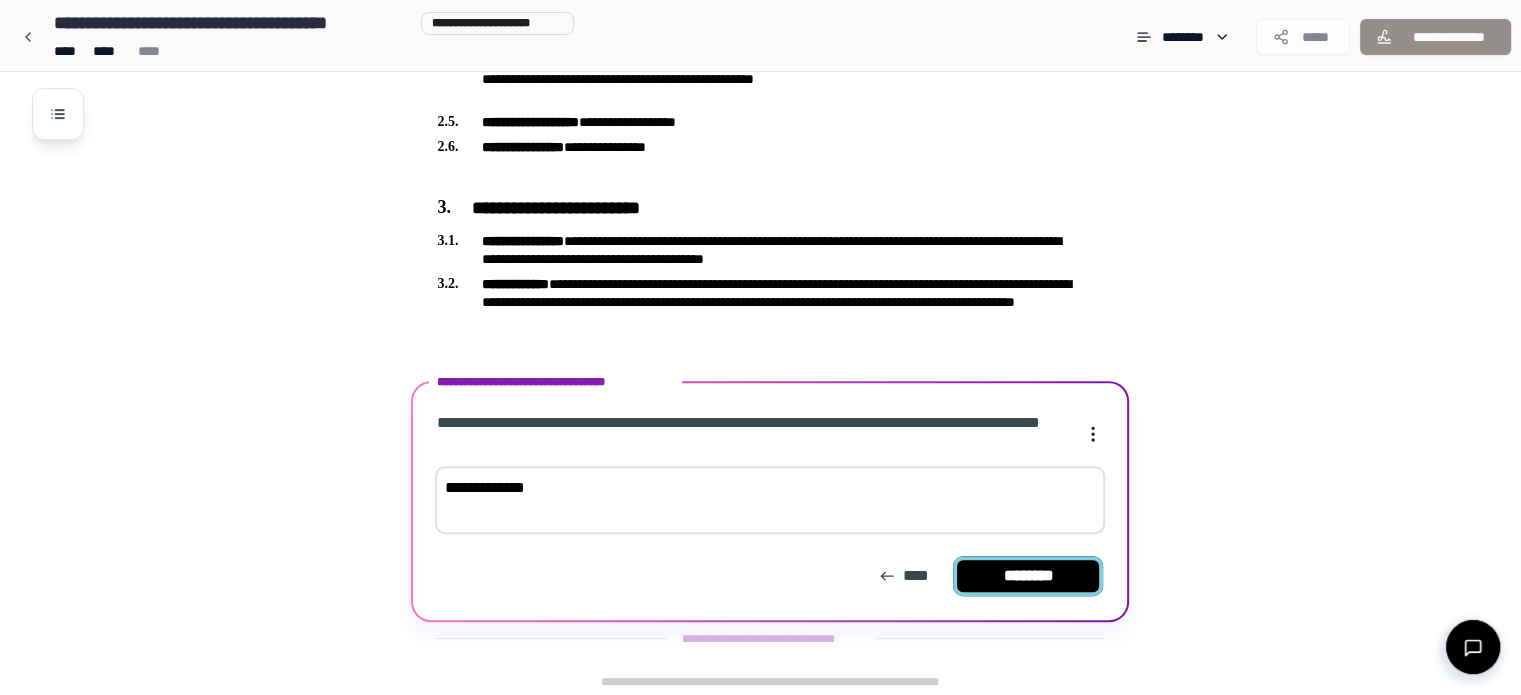 type on "**********" 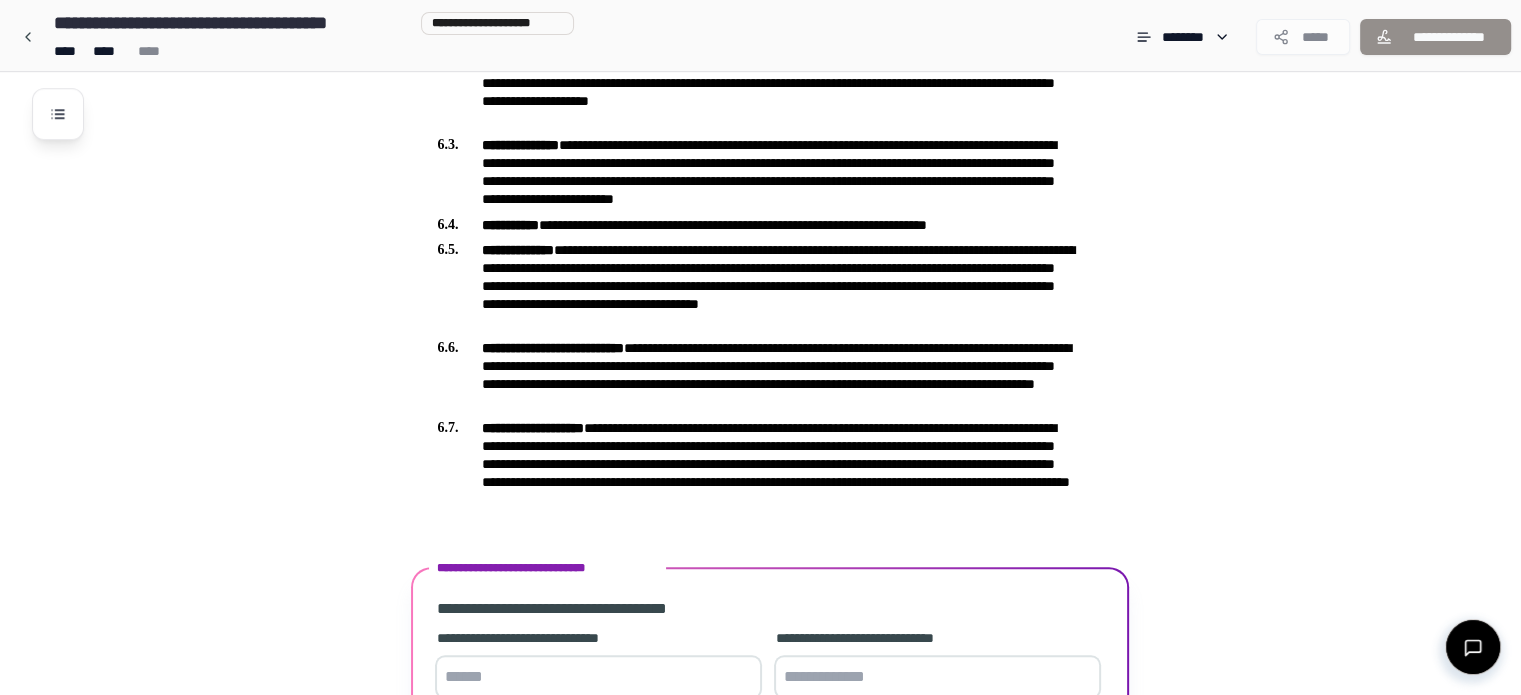 scroll, scrollTop: 1547, scrollLeft: 0, axis: vertical 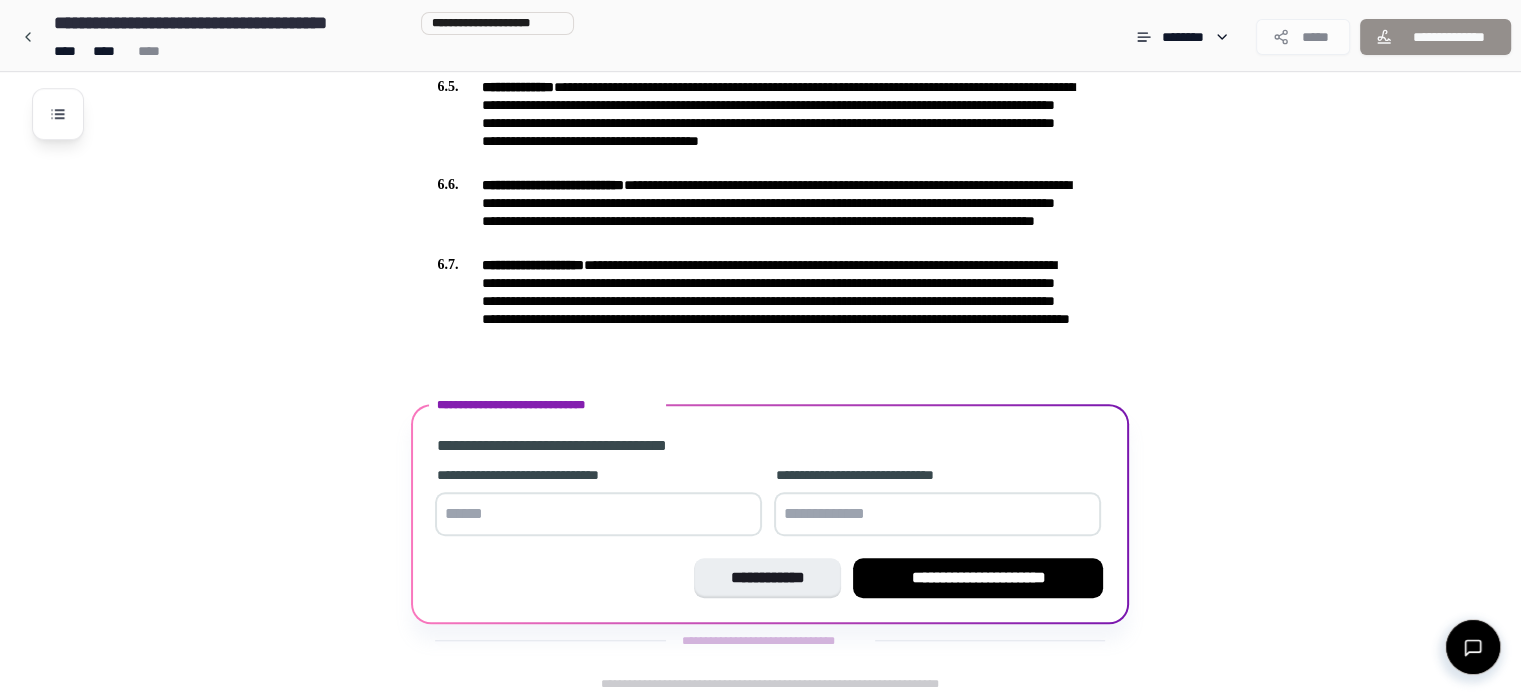 click at bounding box center [598, 514] 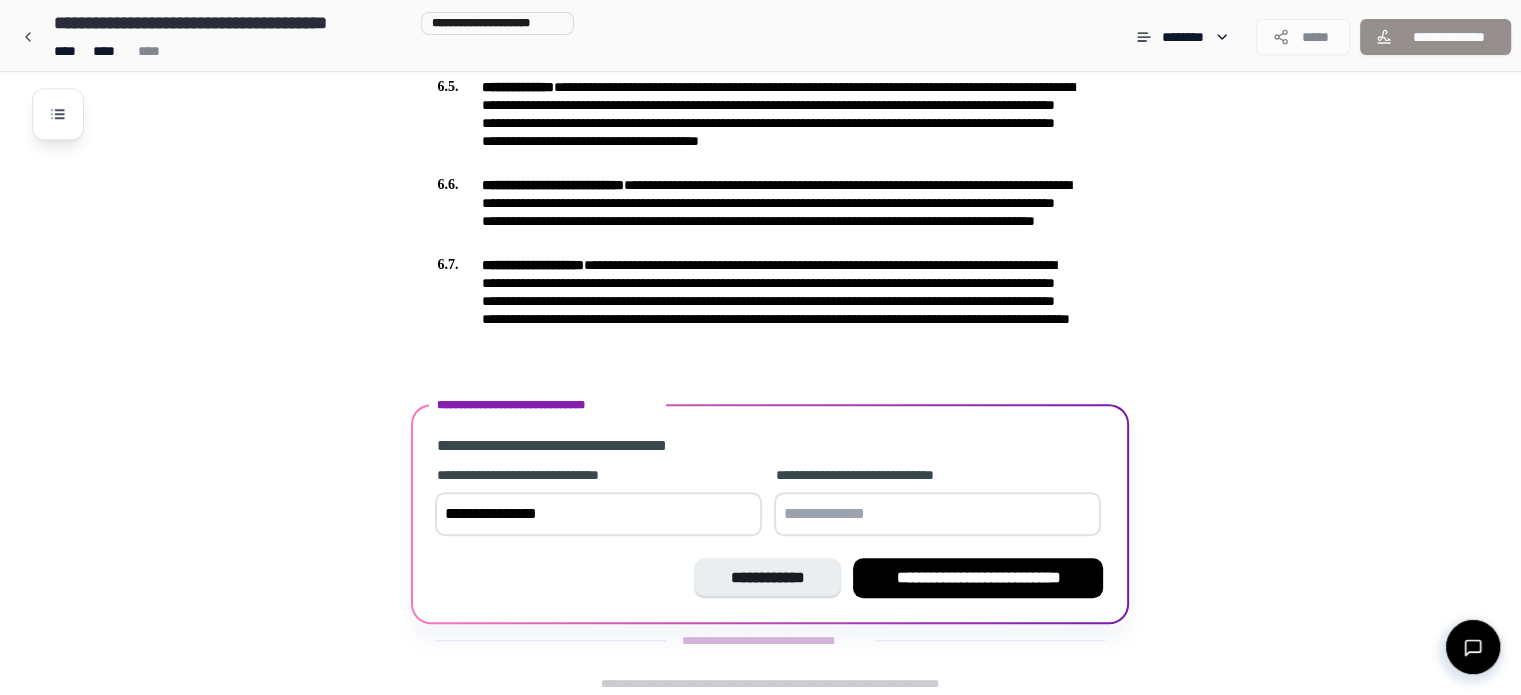 drag, startPoint x: 483, startPoint y: 507, endPoint x: 510, endPoint y: 507, distance: 27 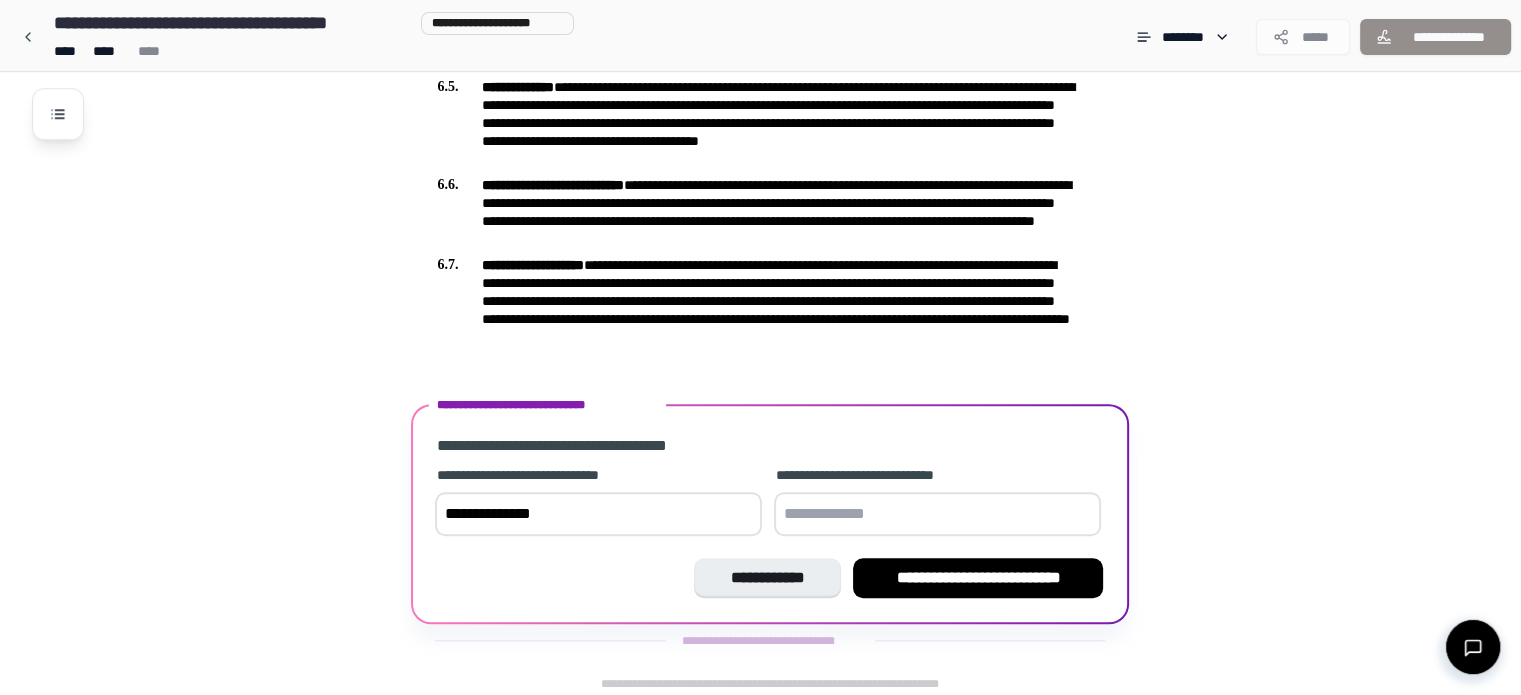 type on "**********" 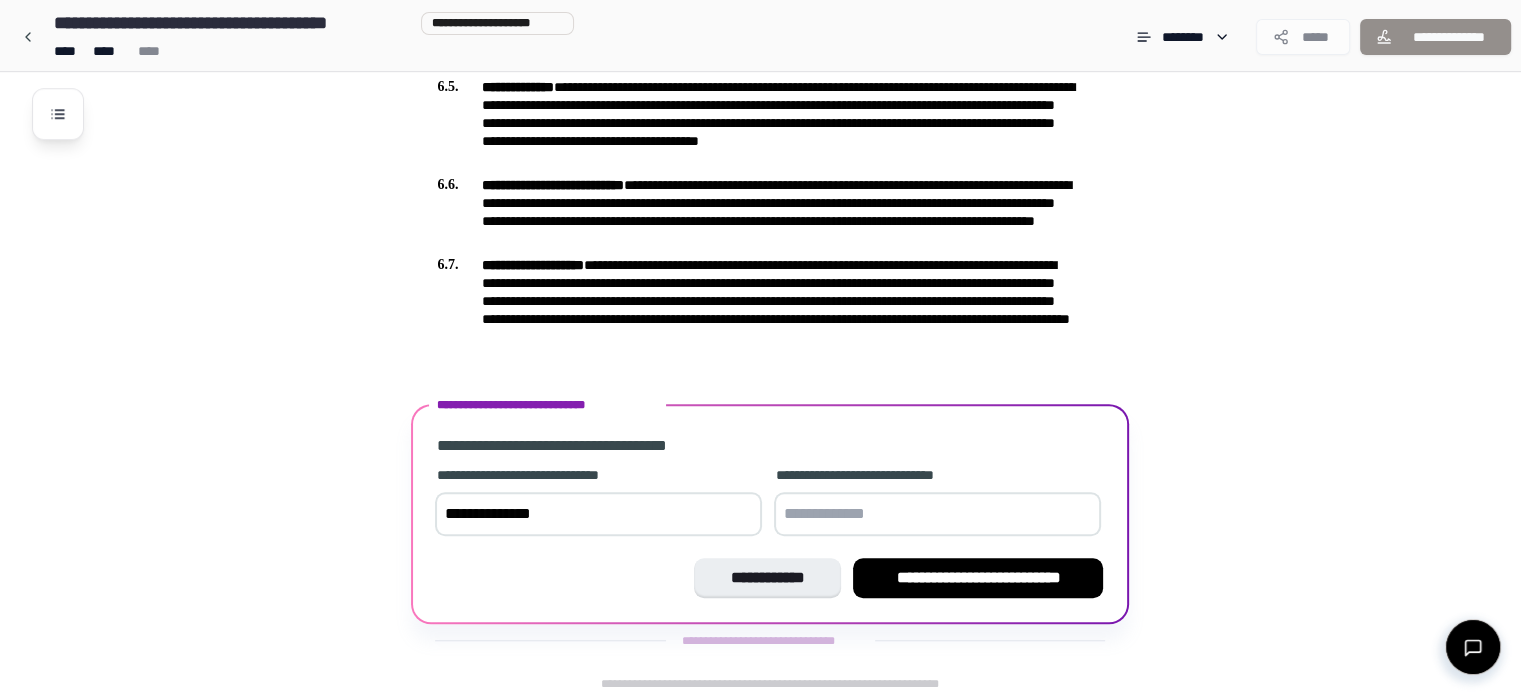 paste on "**********" 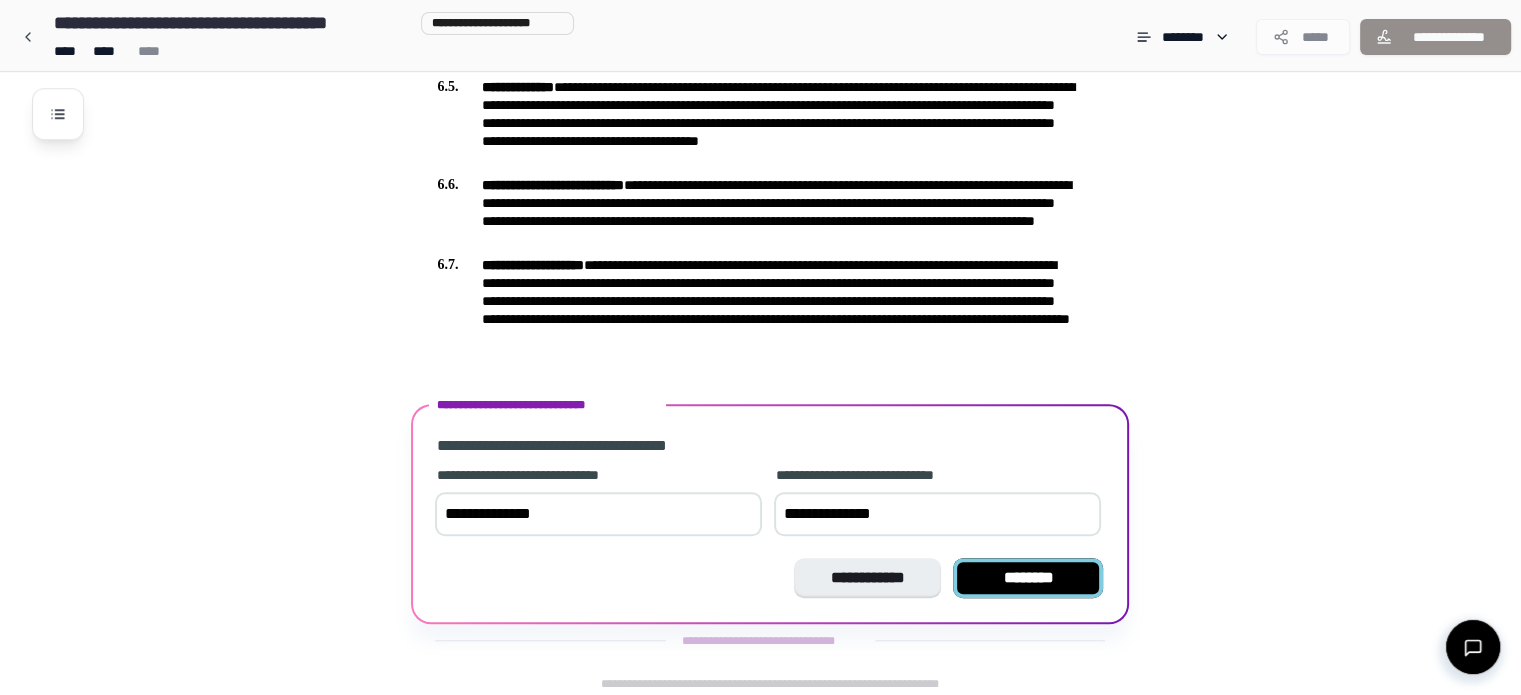type on "**********" 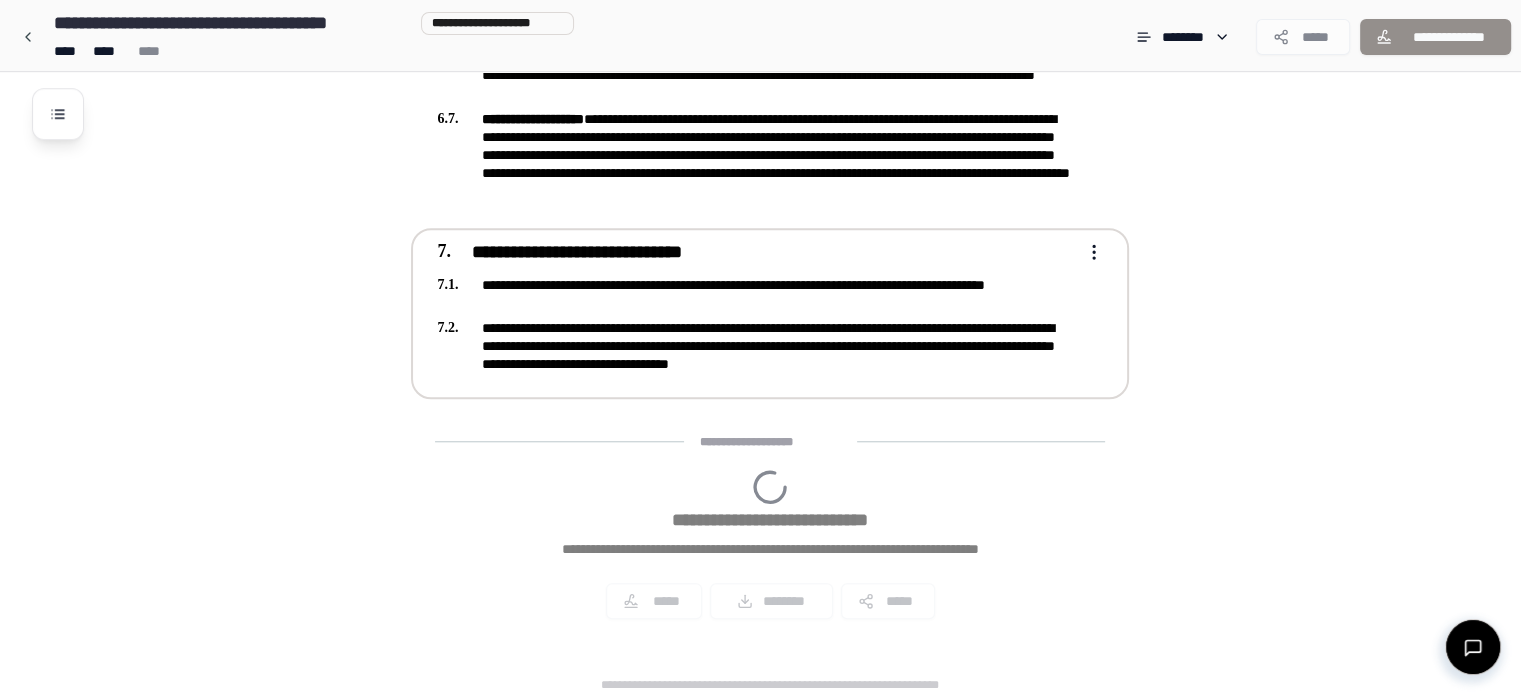scroll, scrollTop: 1827, scrollLeft: 0, axis: vertical 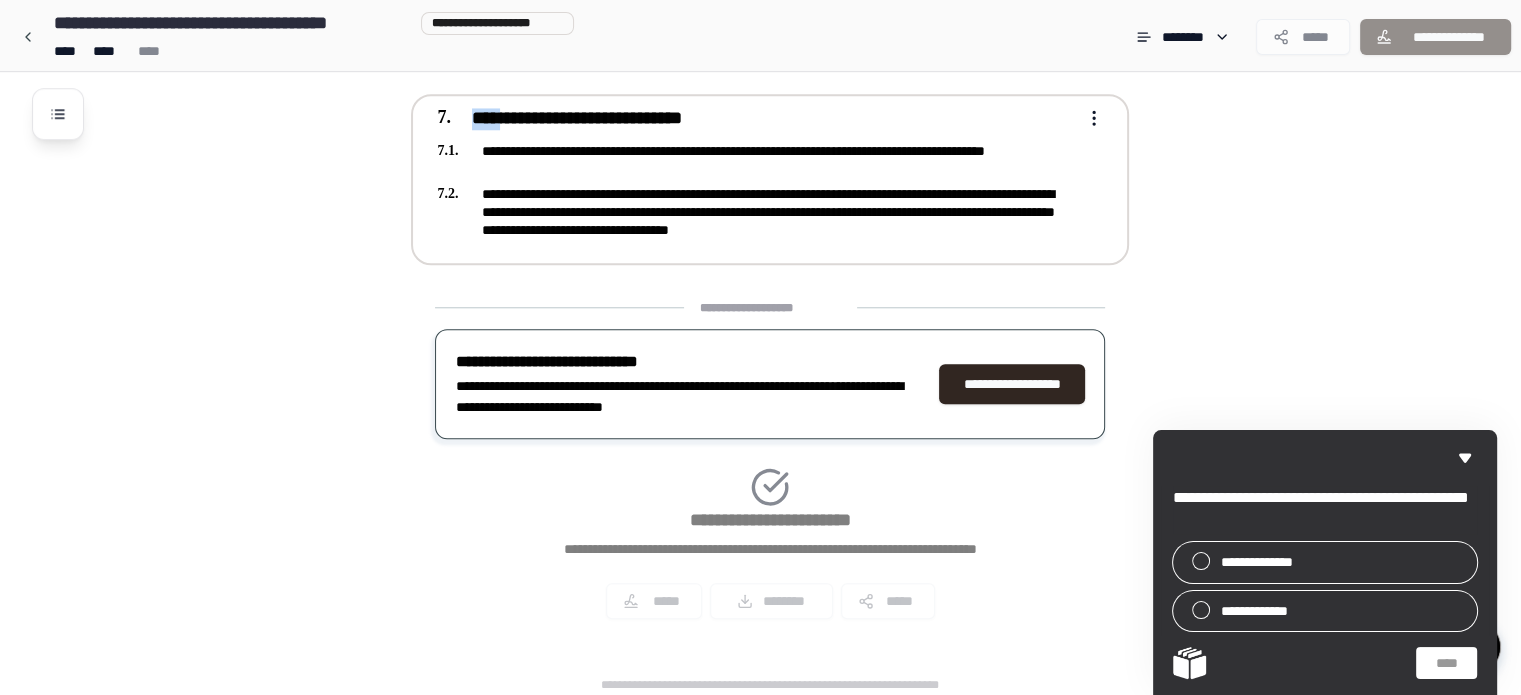 drag, startPoint x: 972, startPoint y: 221, endPoint x: 516, endPoint y: 104, distance: 470.77063 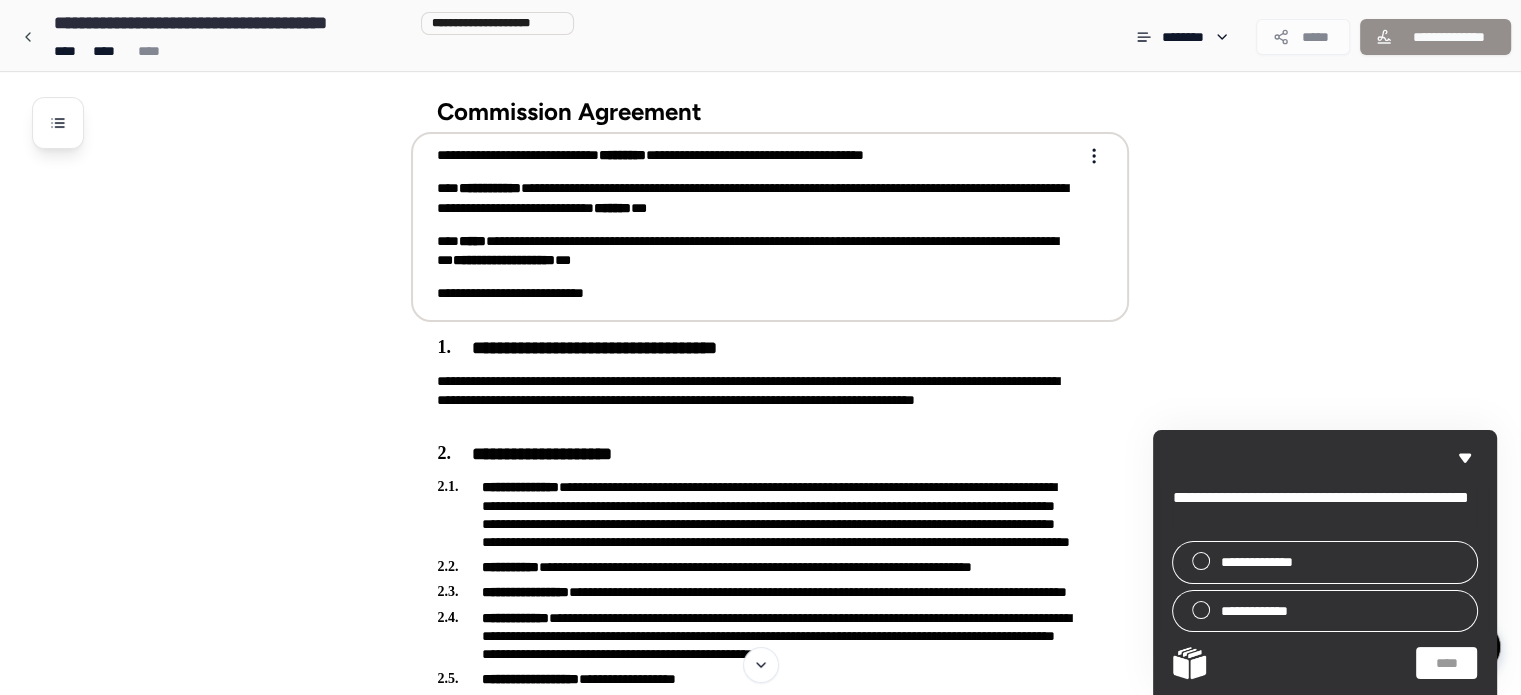 scroll, scrollTop: 0, scrollLeft: 0, axis: both 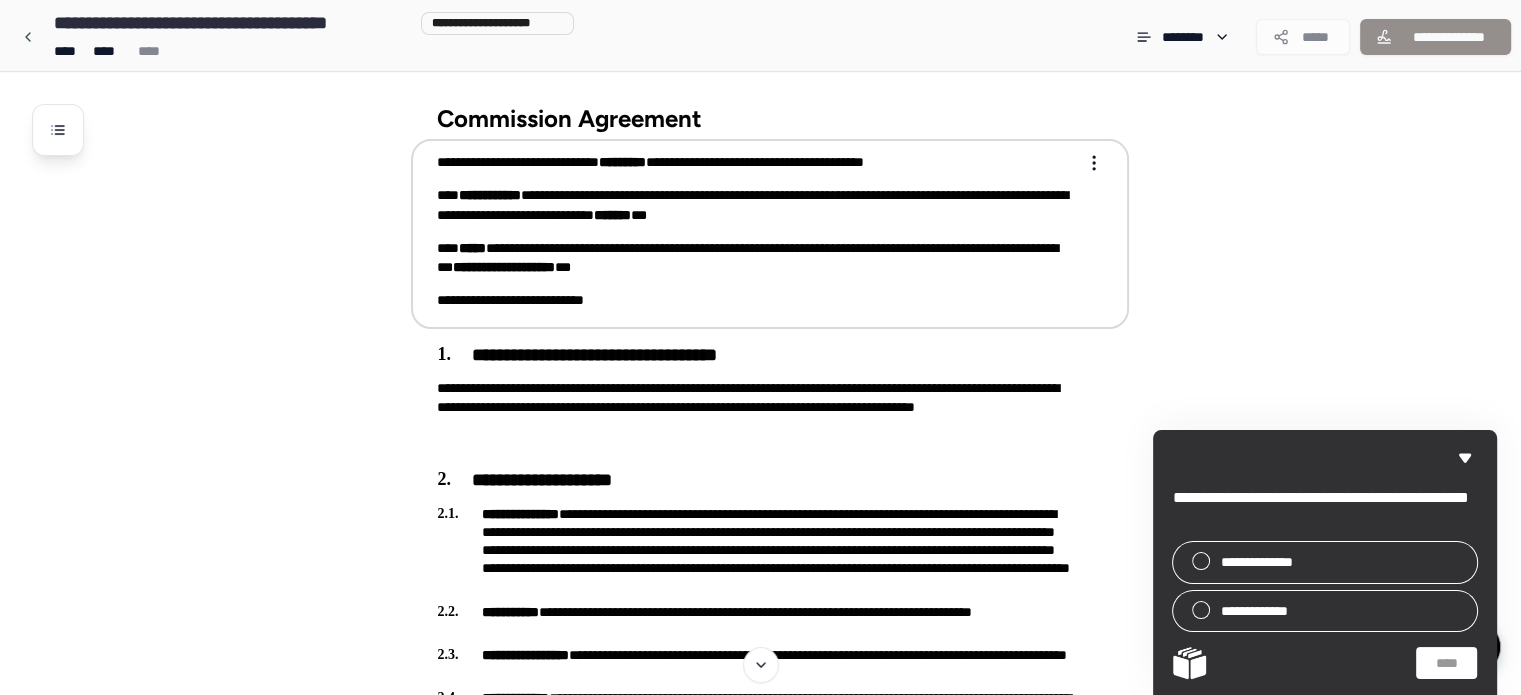 drag, startPoint x: 432, startPoint y: 112, endPoint x: 668, endPoint y: 287, distance: 293.80435 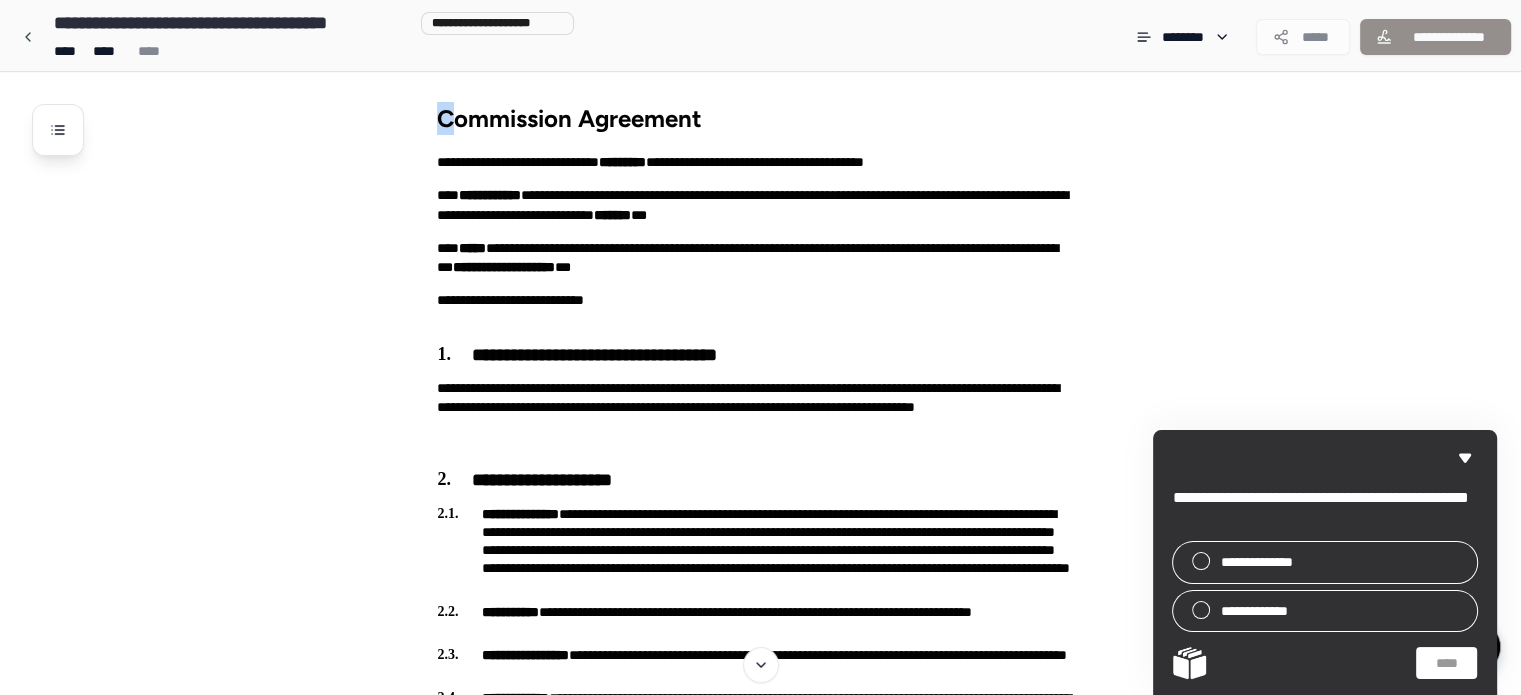 drag, startPoint x: 441, startPoint y: 116, endPoint x: 620, endPoint y: 124, distance: 179.17868 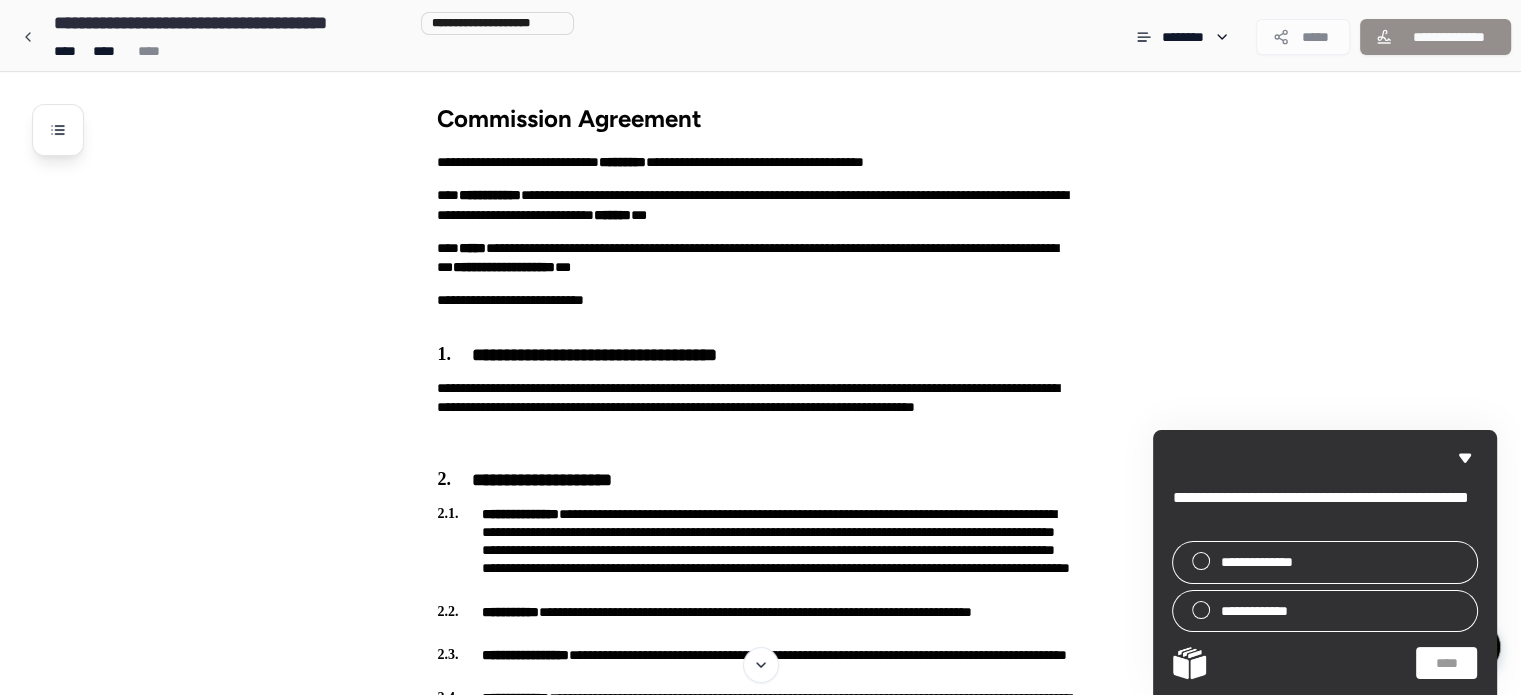 click on "Commission Agreement" at bounding box center (770, 118) 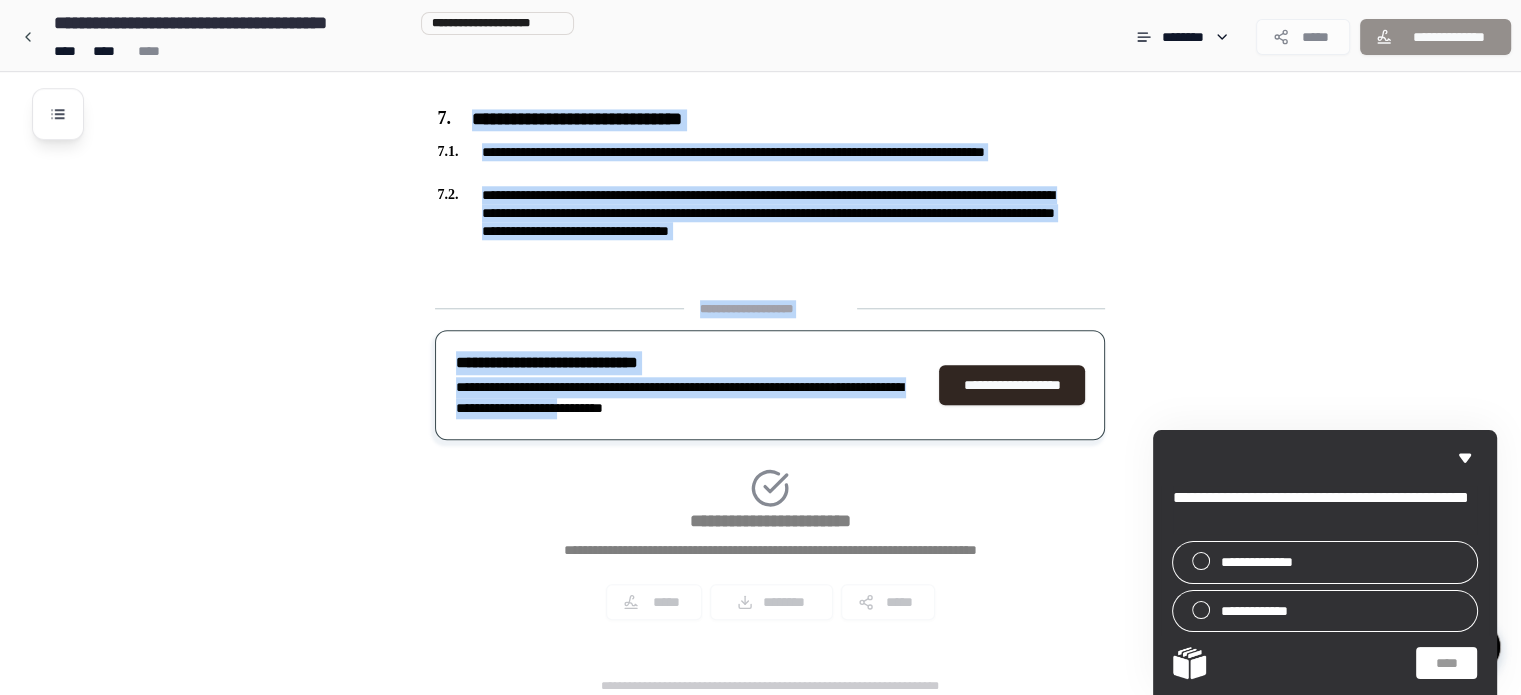 scroll, scrollTop: 1827, scrollLeft: 0, axis: vertical 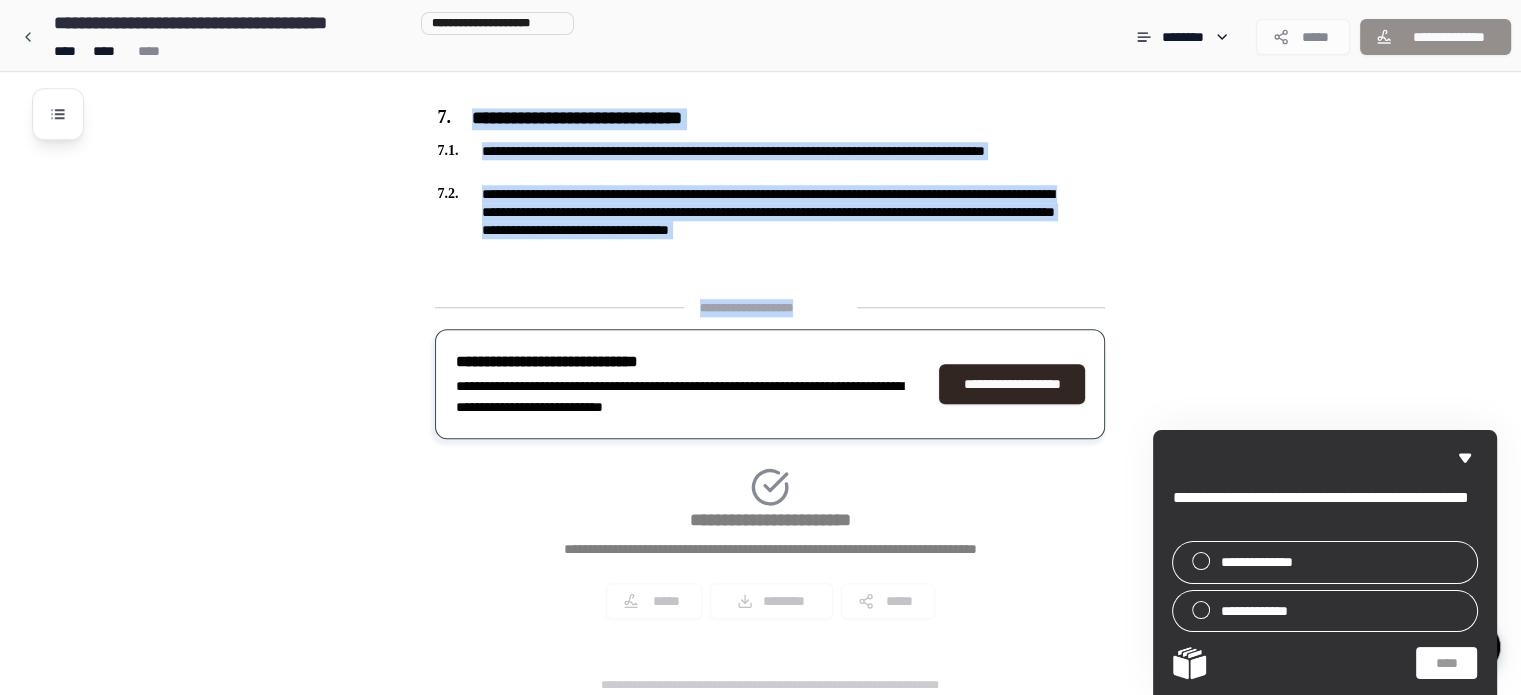 drag, startPoint x: 424, startPoint y: 119, endPoint x: 1038, endPoint y: 268, distance: 631.8204 